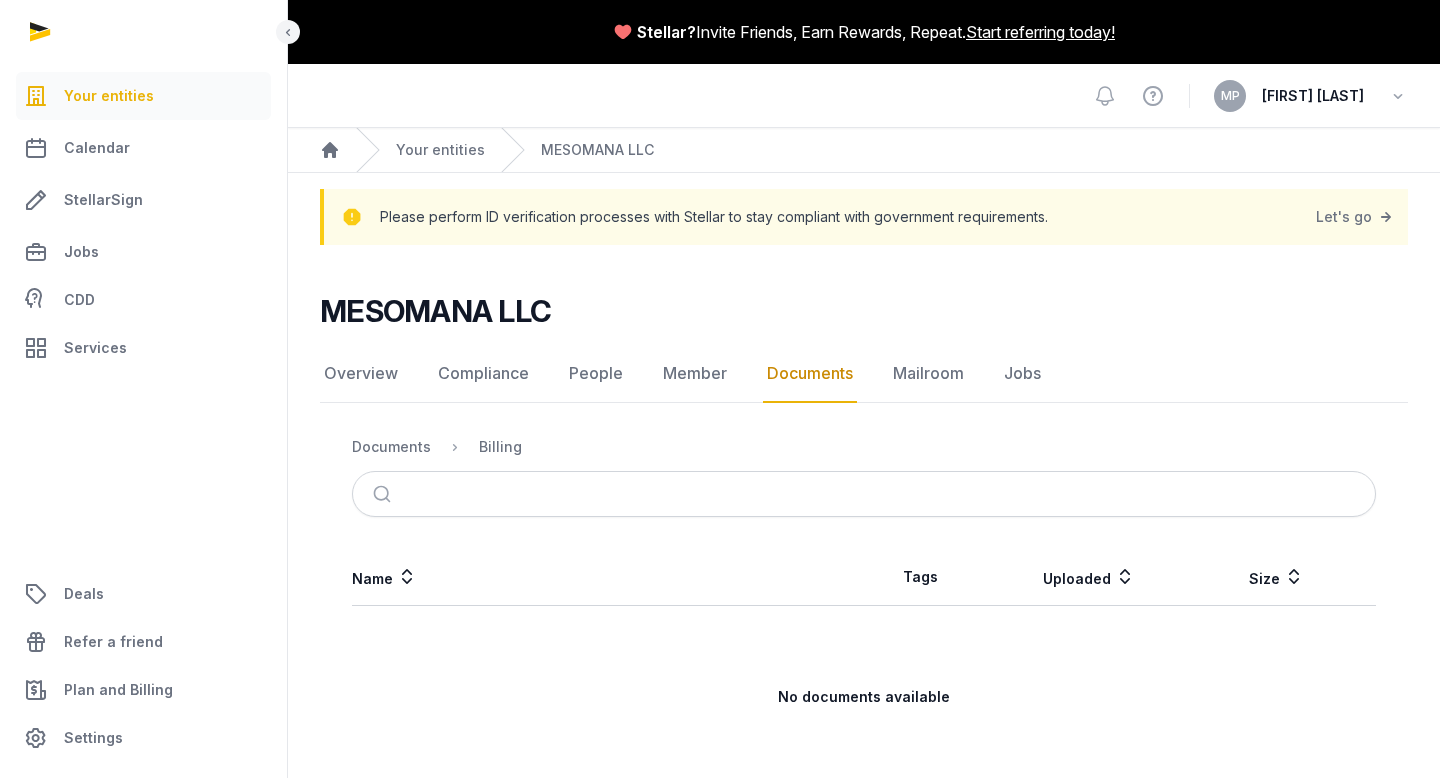 scroll, scrollTop: 50, scrollLeft: 0, axis: vertical 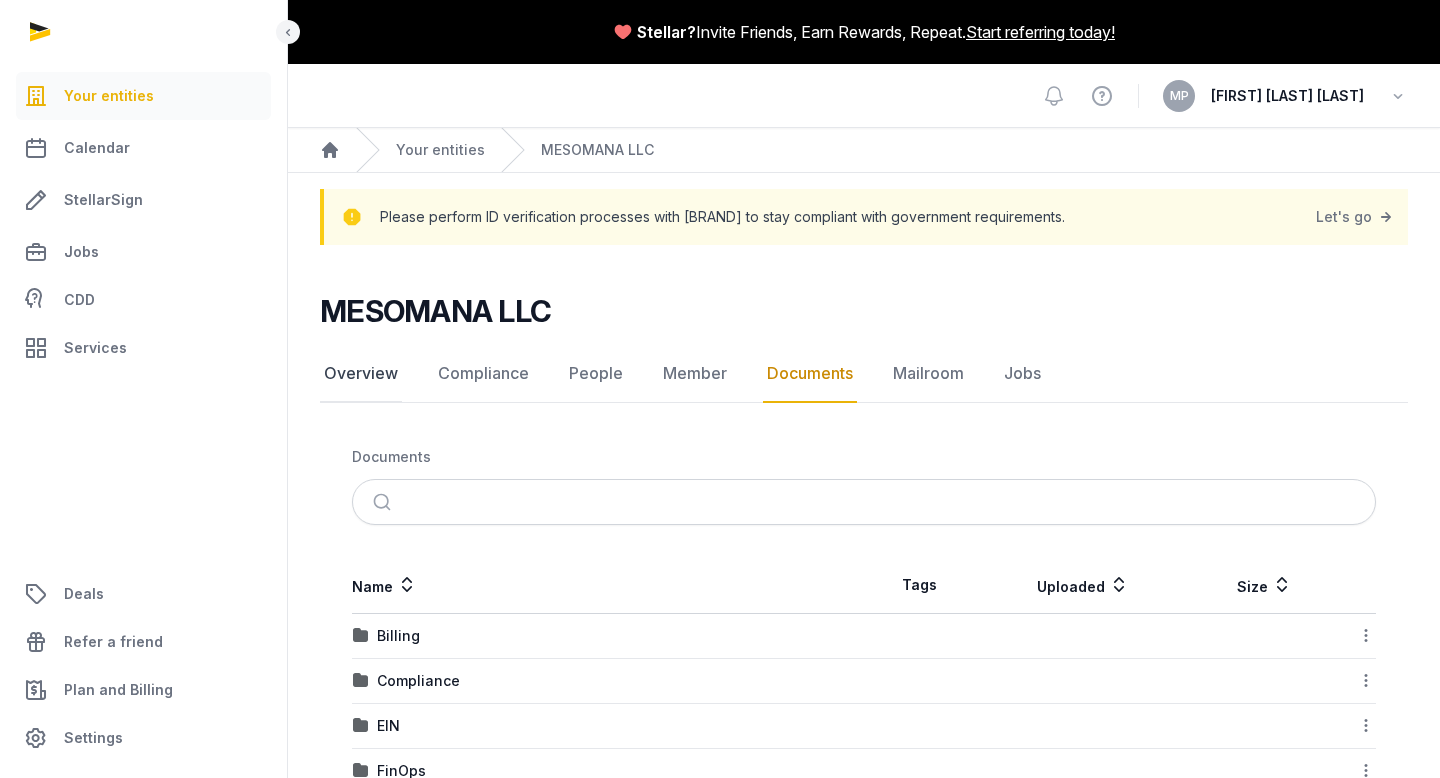 click on "Overview" 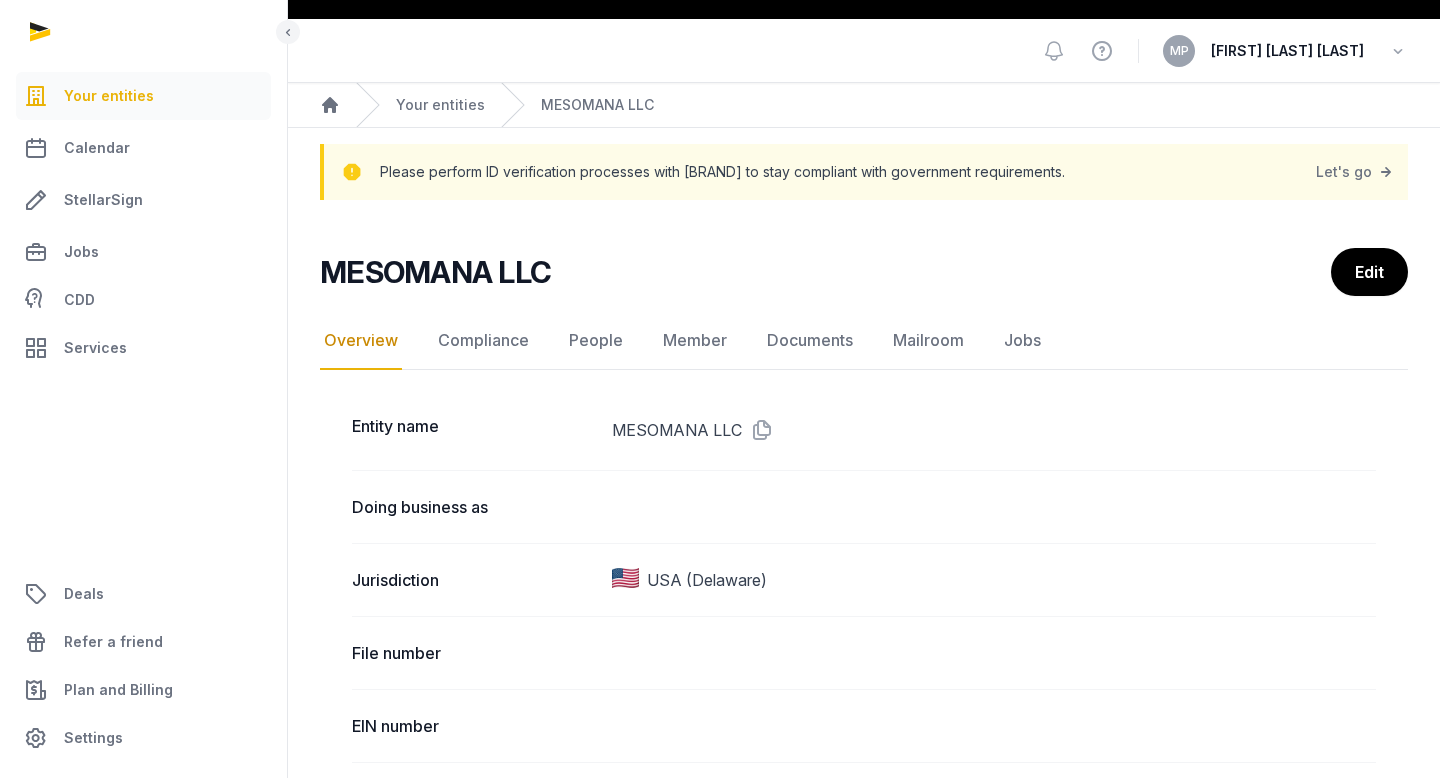 scroll, scrollTop: 0, scrollLeft: 0, axis: both 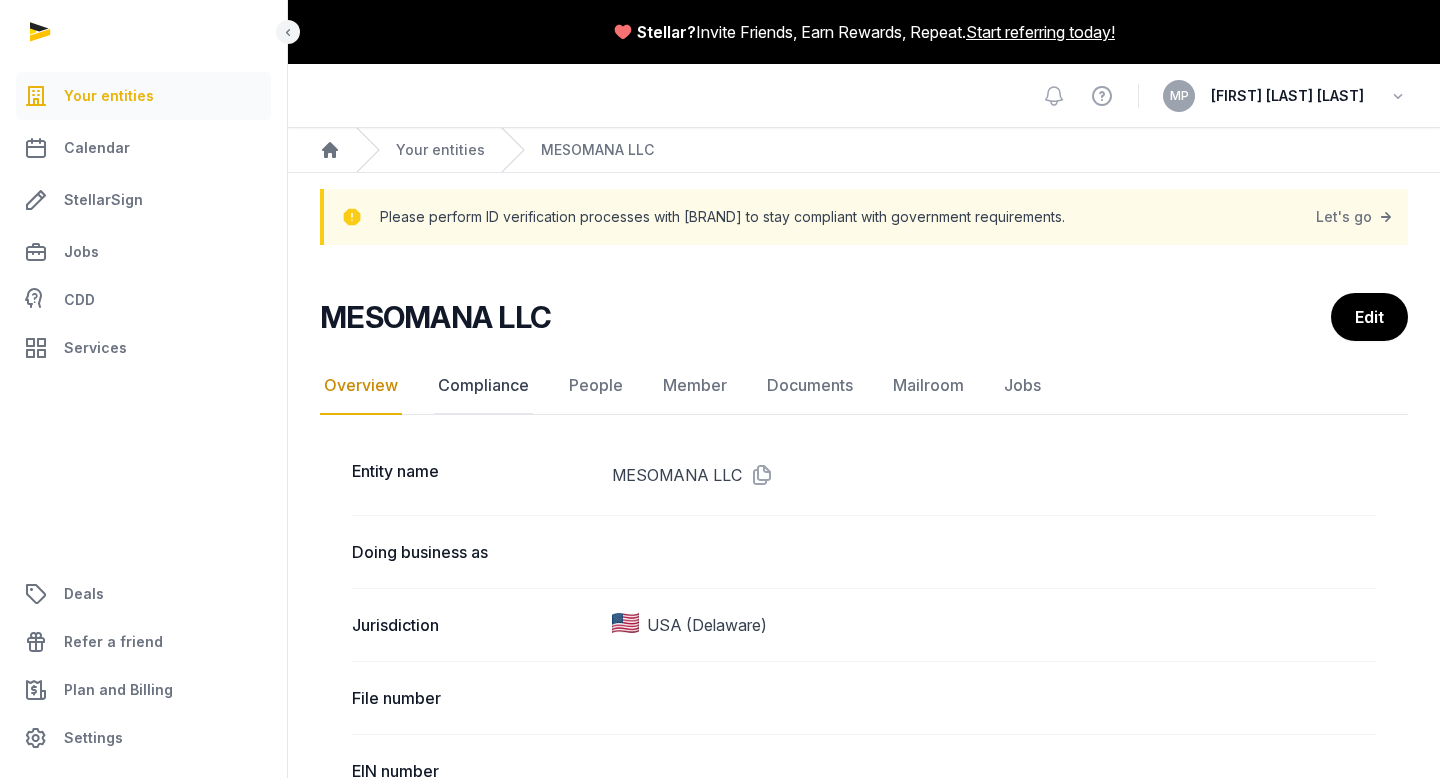 click on "Compliance" 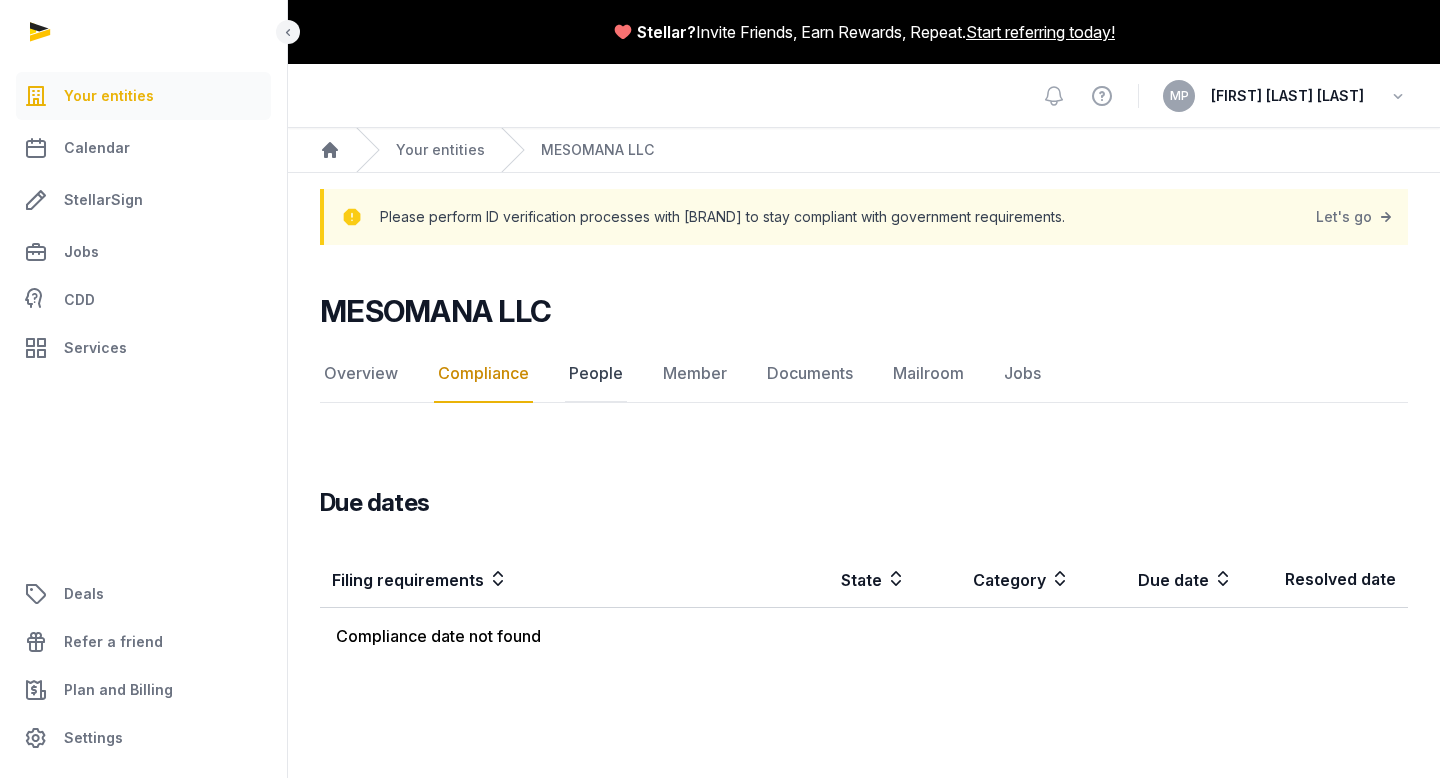 click on "People" 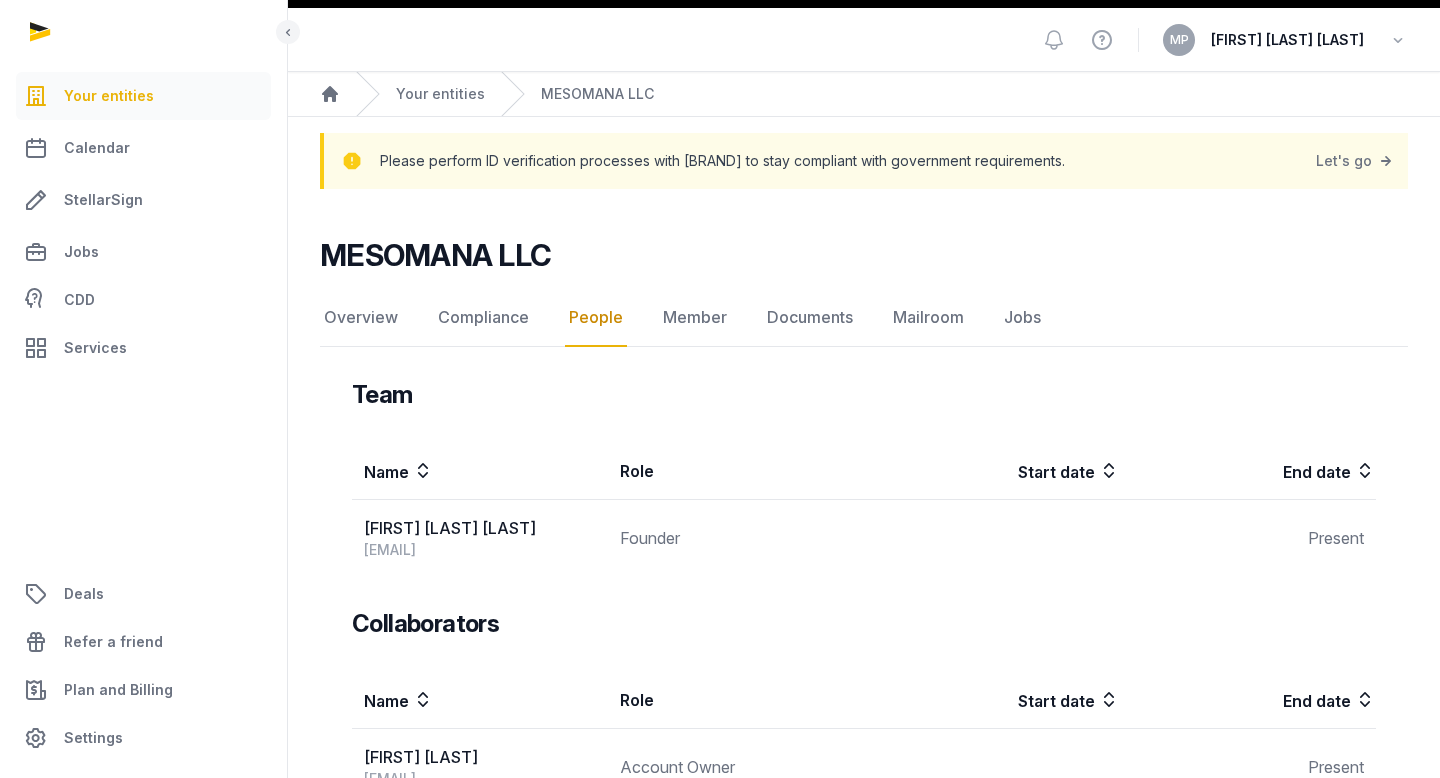 scroll, scrollTop: 30, scrollLeft: 0, axis: vertical 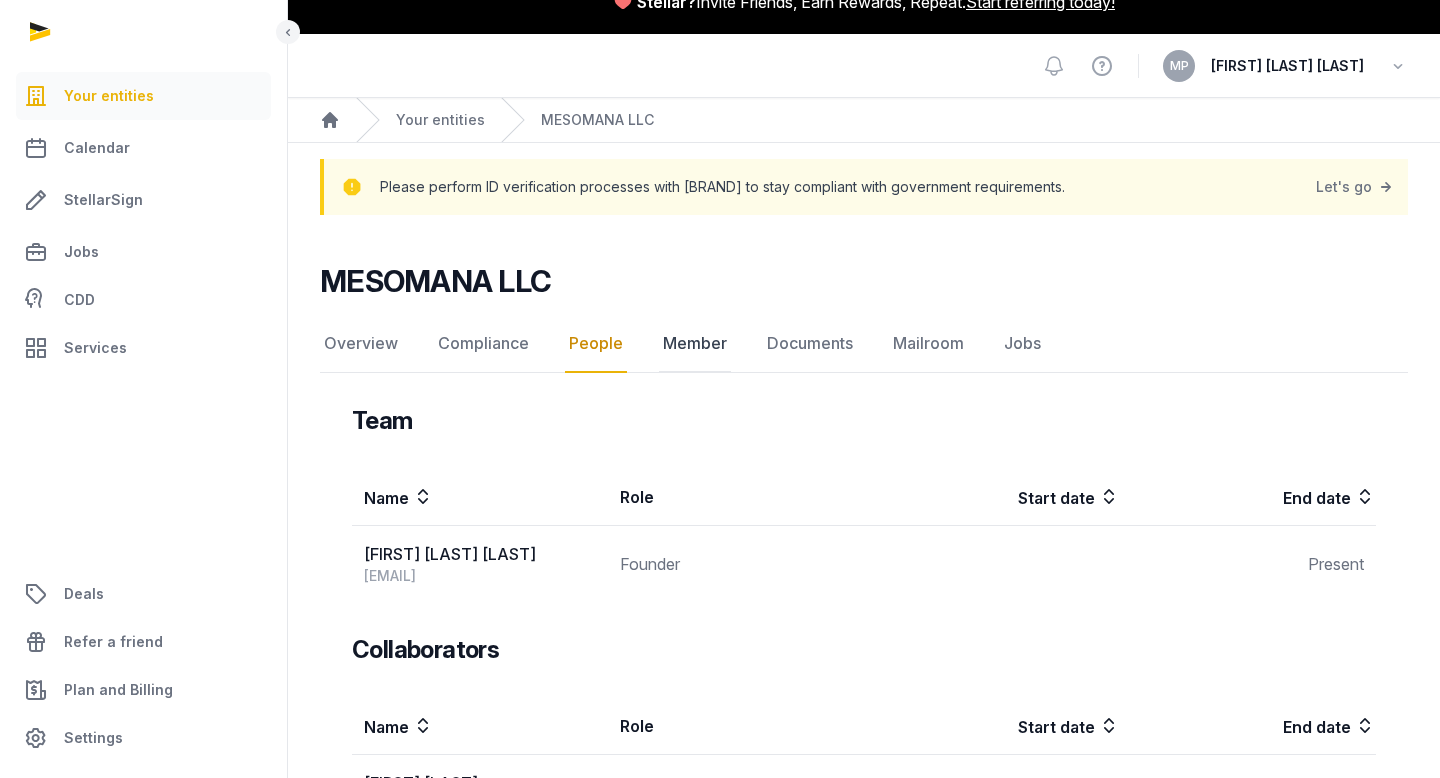 click on "Member" 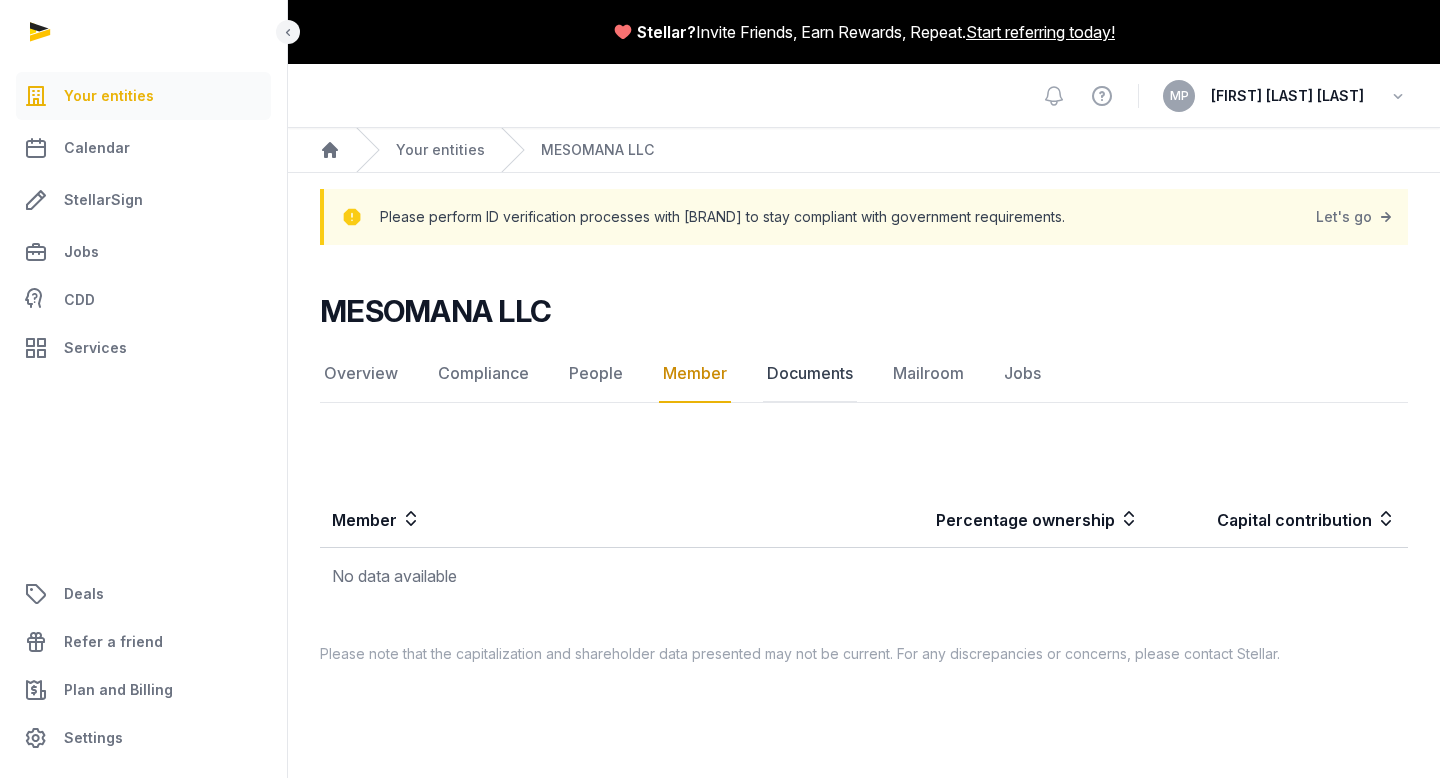 click on "Documents" 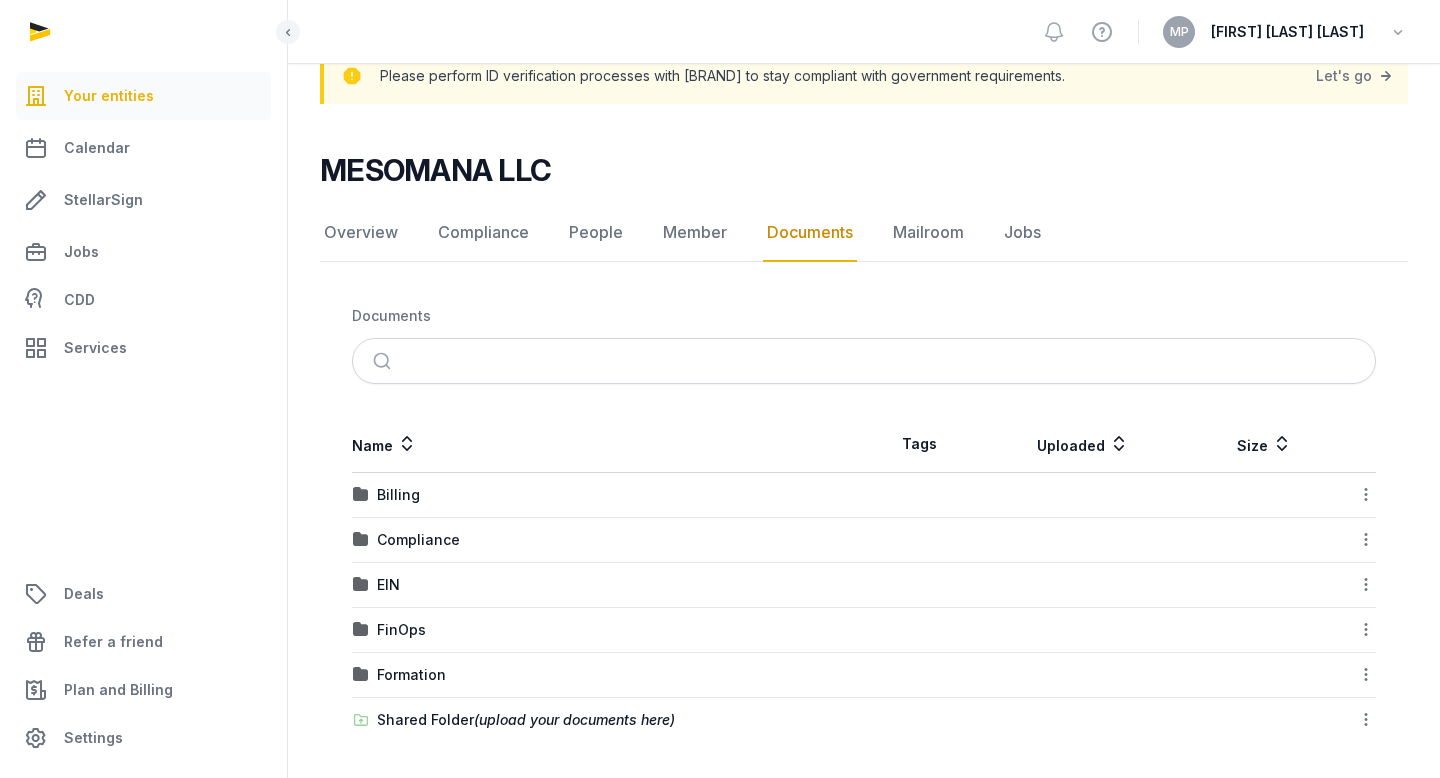 scroll, scrollTop: 145, scrollLeft: 0, axis: vertical 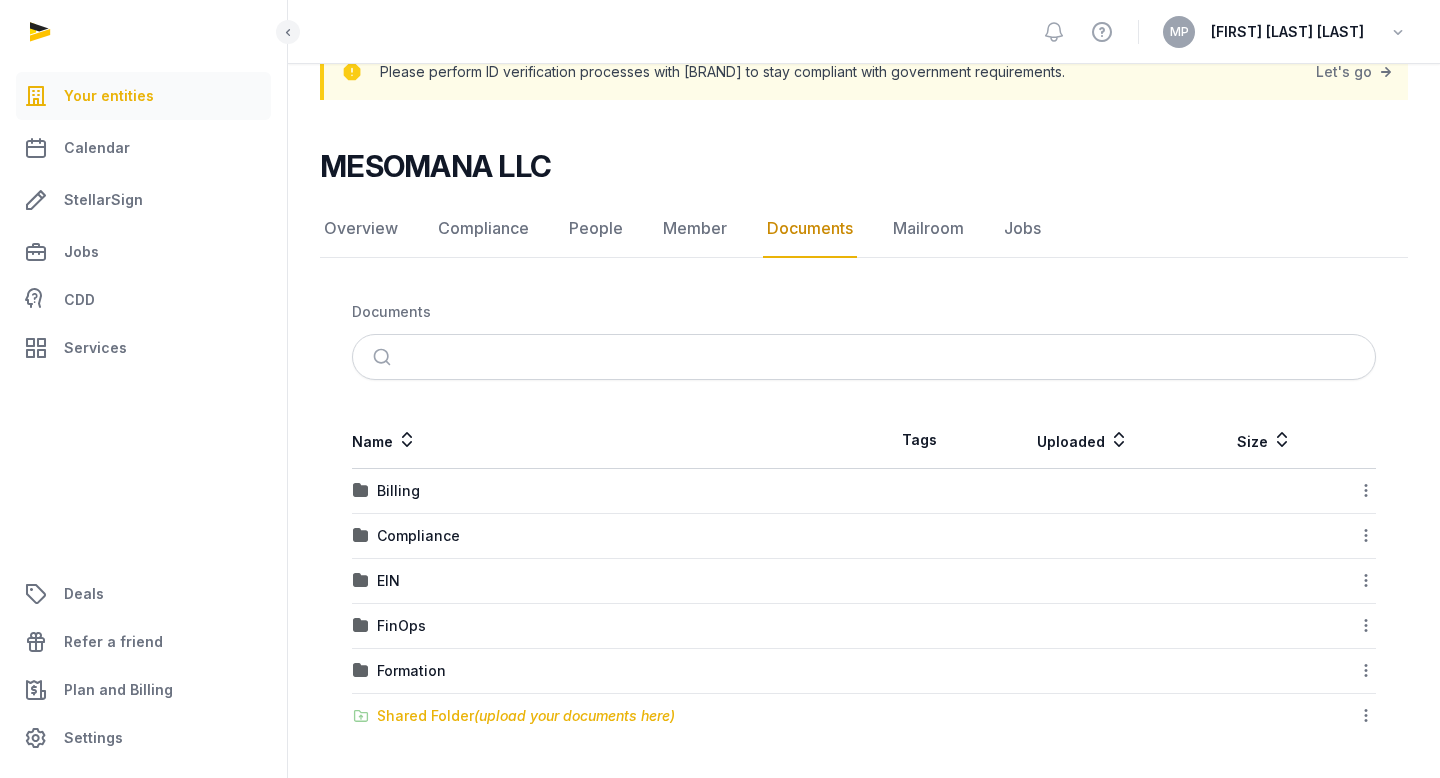 click on "Shared Folder  (upload your documents here)" at bounding box center (526, 716) 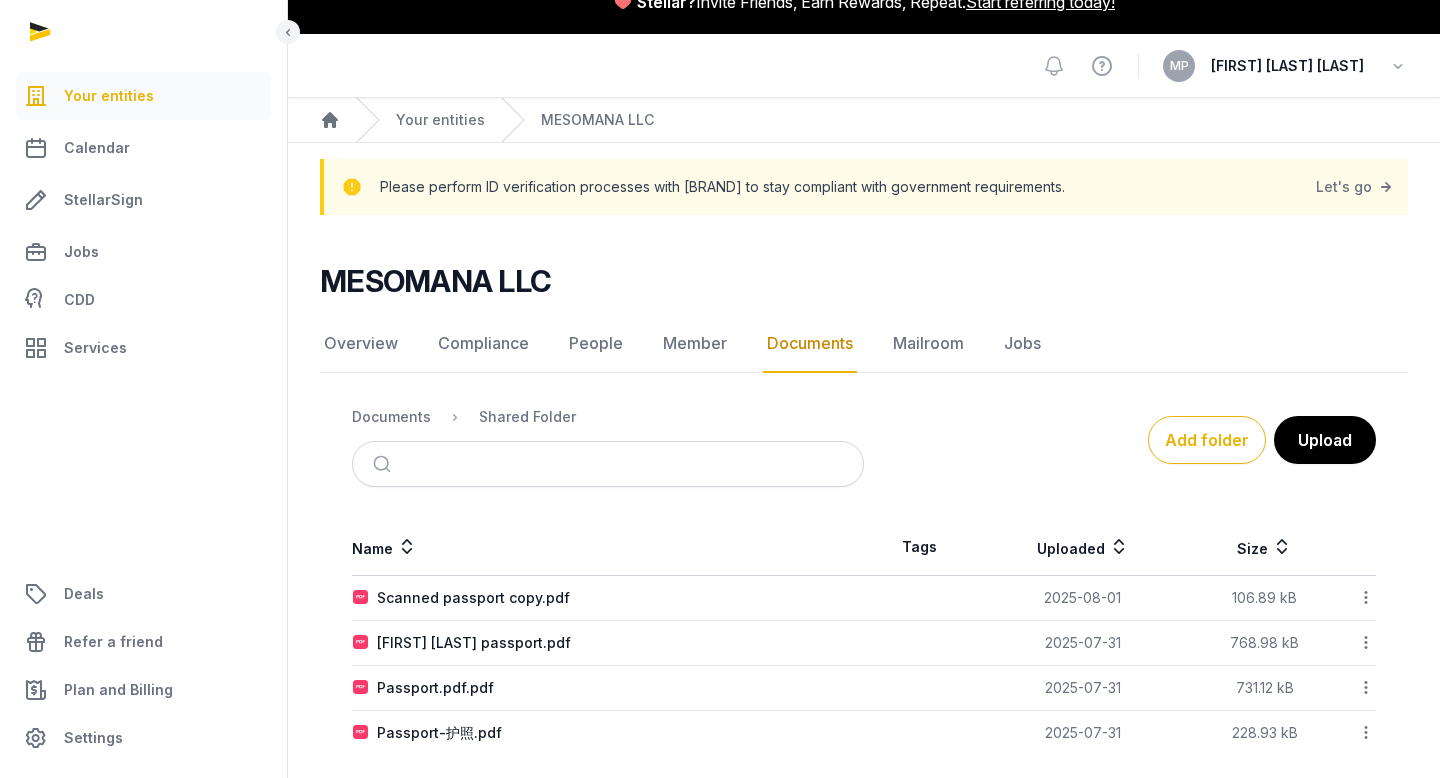 scroll, scrollTop: 47, scrollLeft: 0, axis: vertical 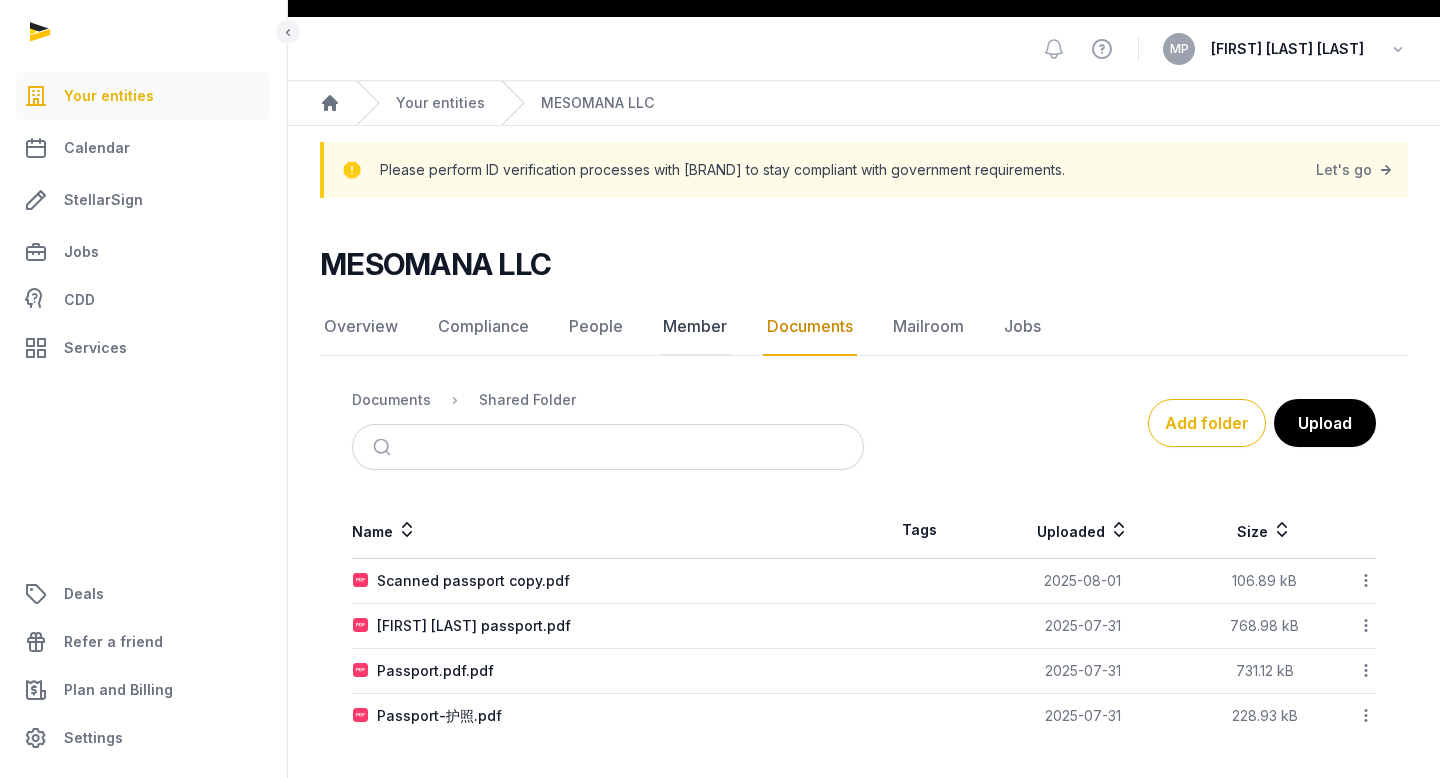 click on "Member" 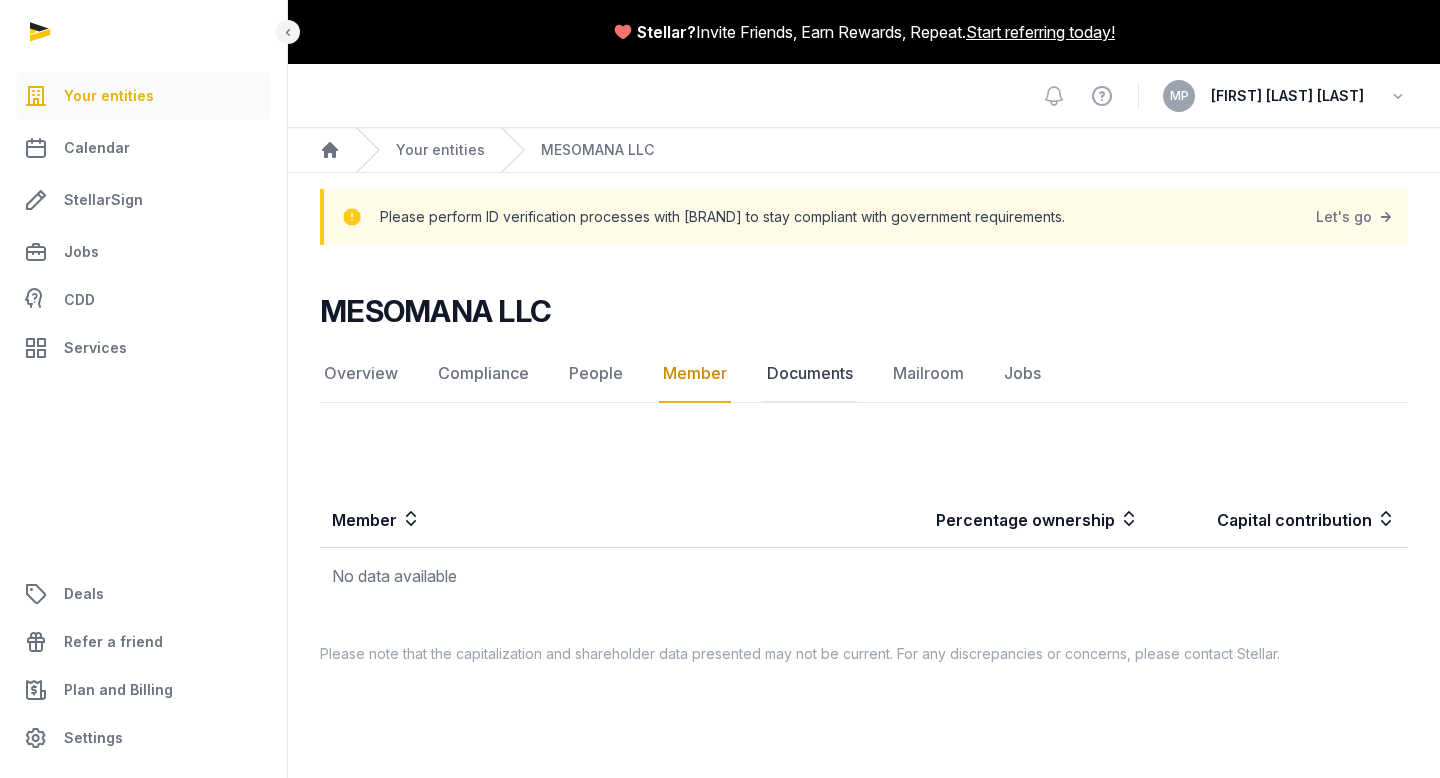 click on "Documents" 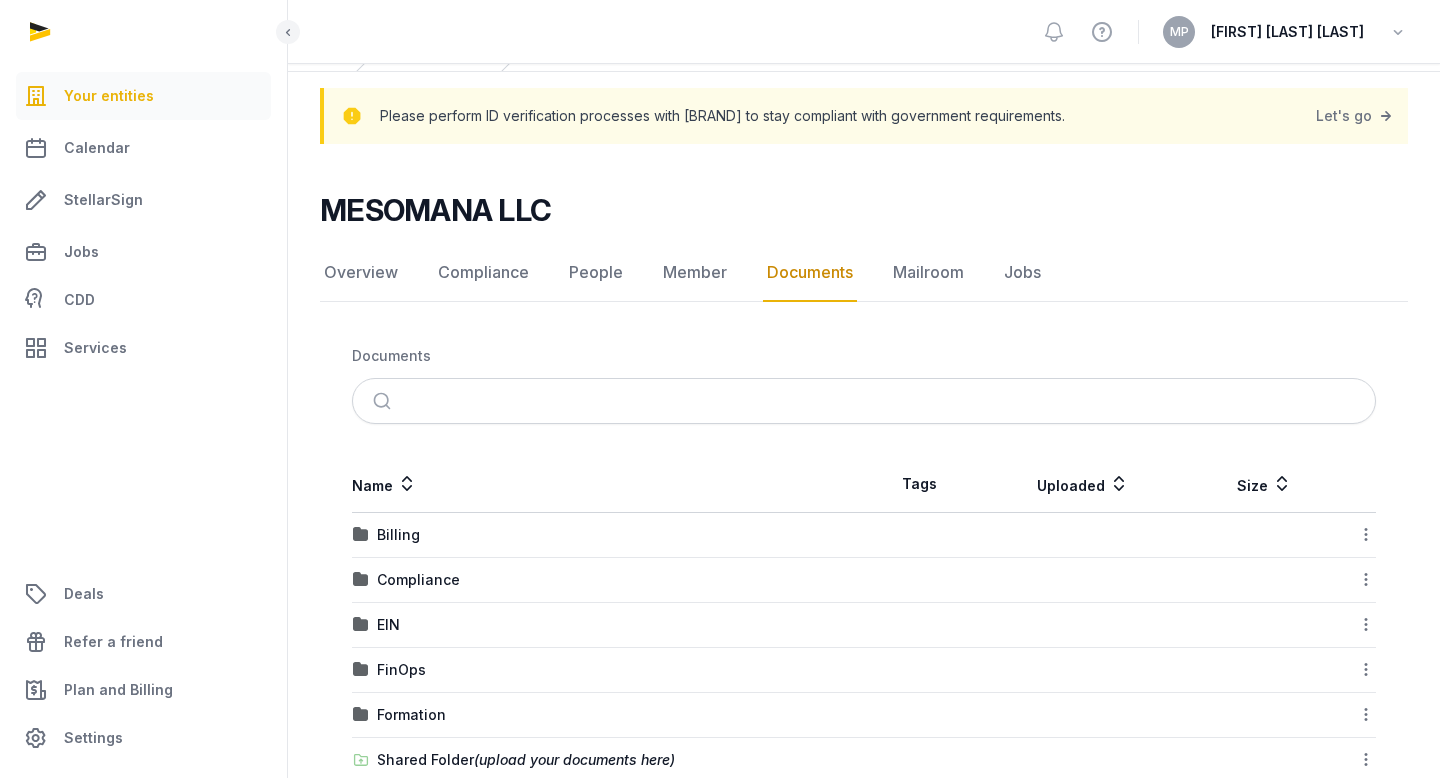 scroll, scrollTop: 145, scrollLeft: 0, axis: vertical 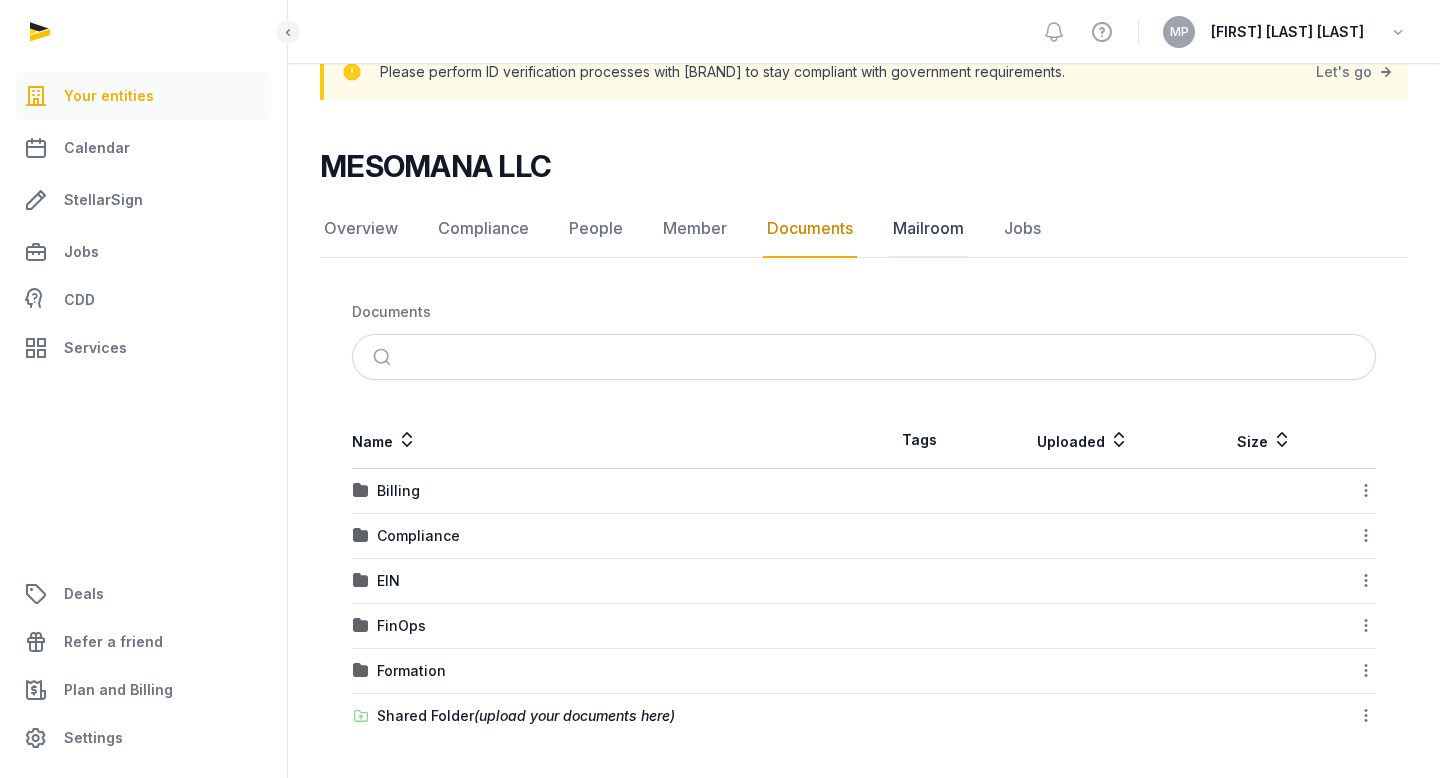 click on "Mailroom" 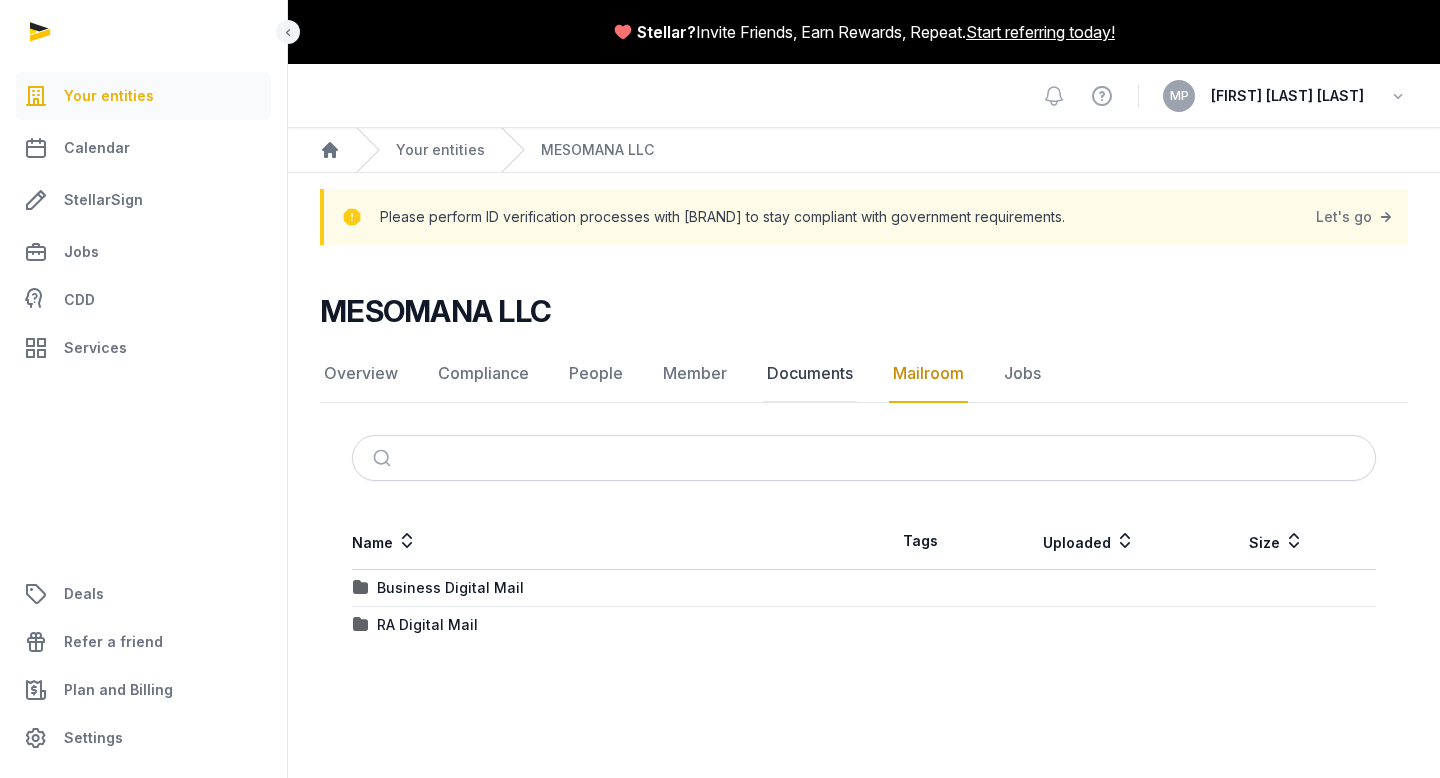 click on "Documents" 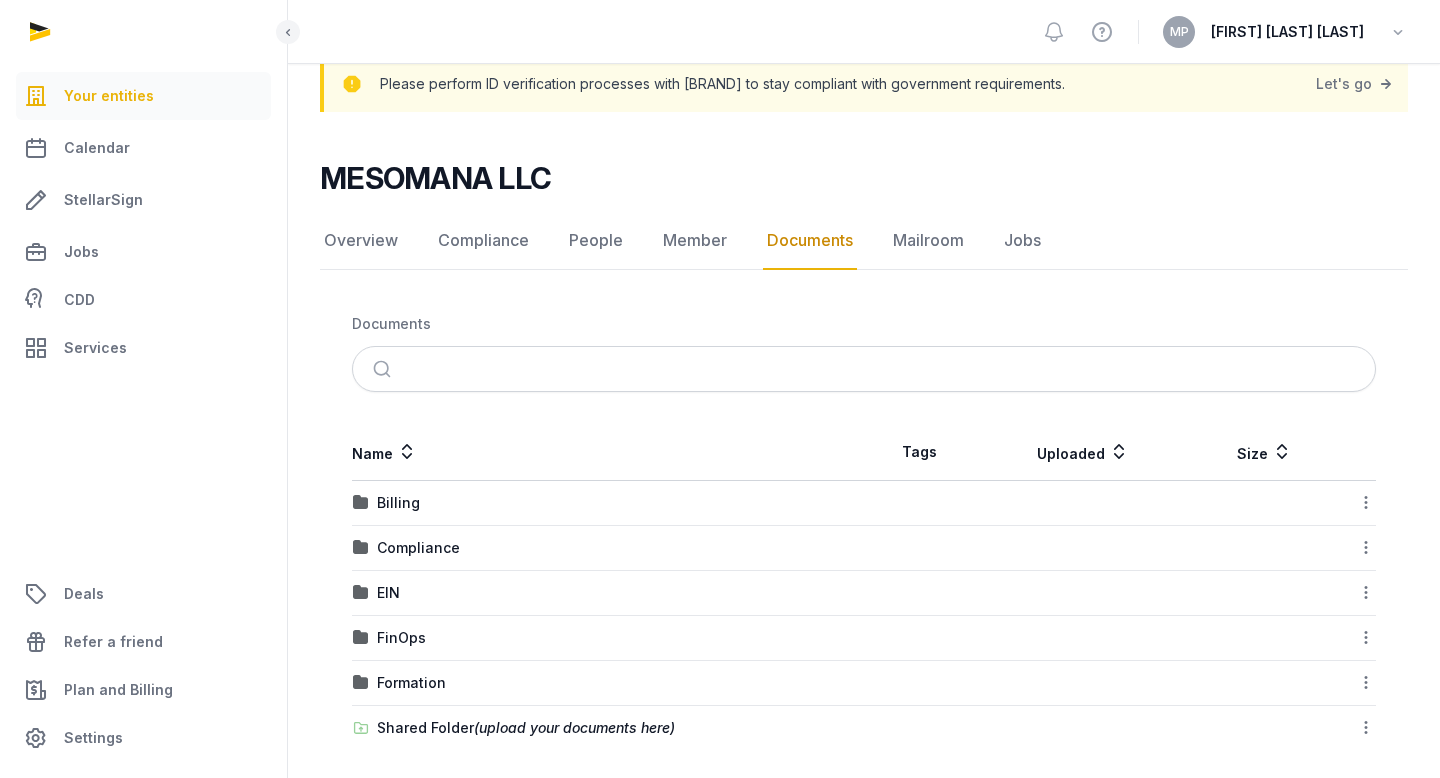 scroll, scrollTop: 145, scrollLeft: 0, axis: vertical 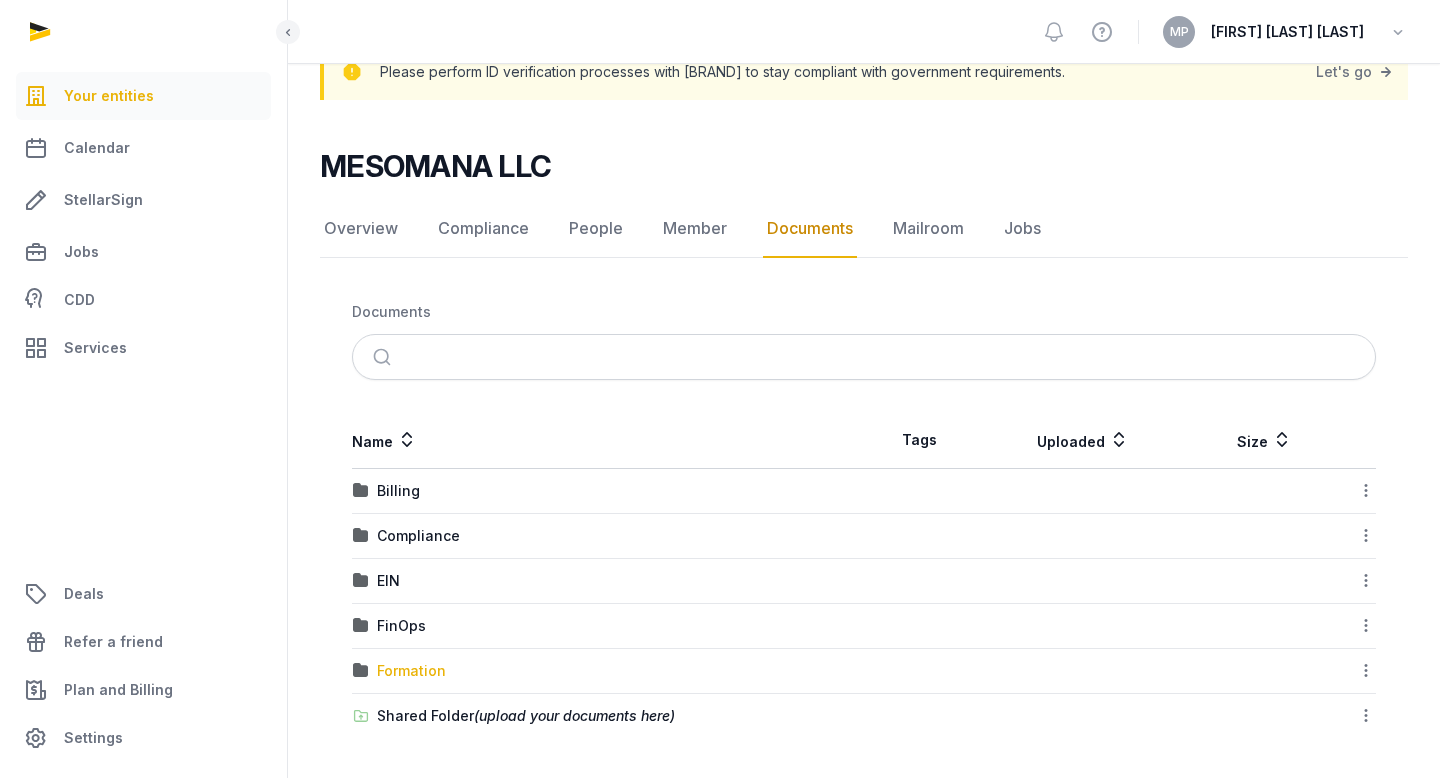 click on "Formation" at bounding box center [411, 671] 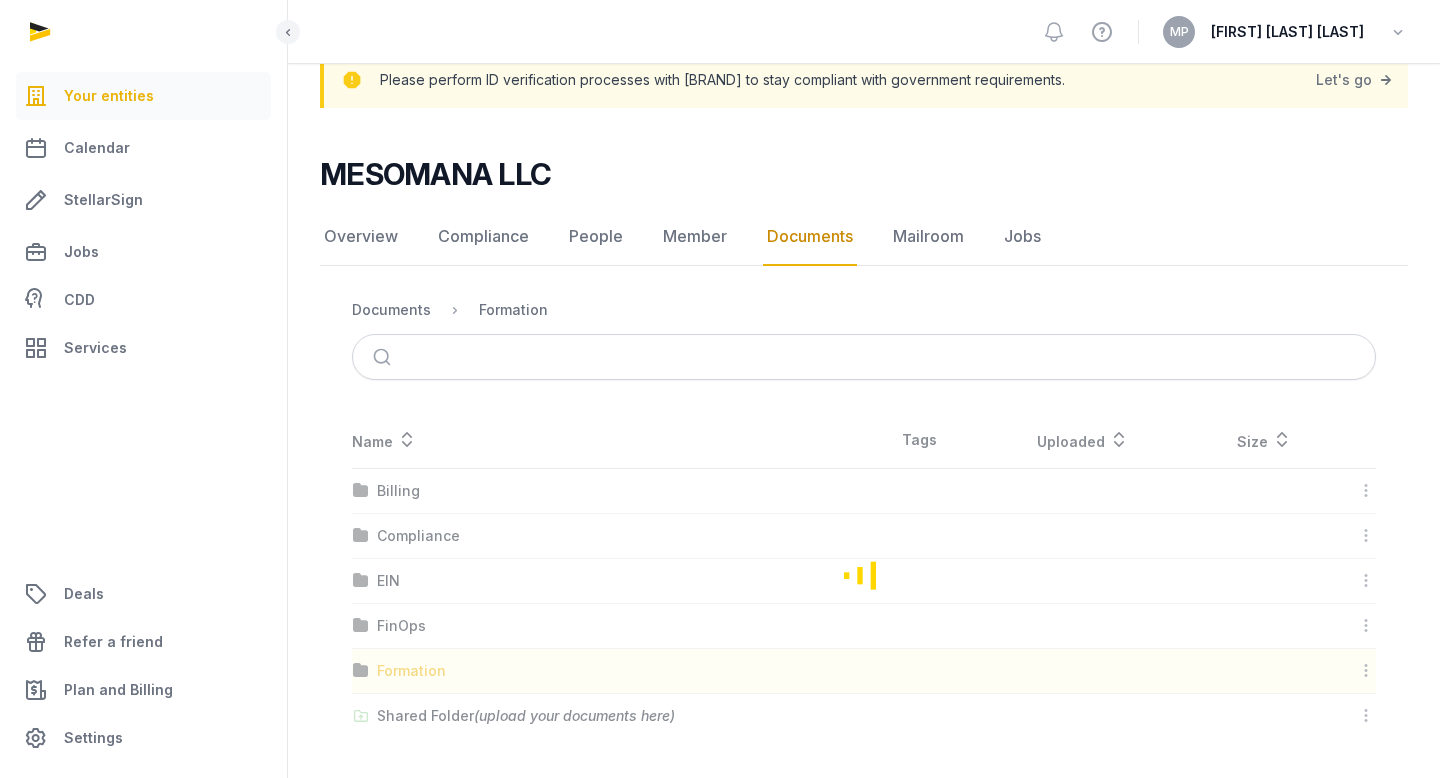 scroll, scrollTop: 0, scrollLeft: 0, axis: both 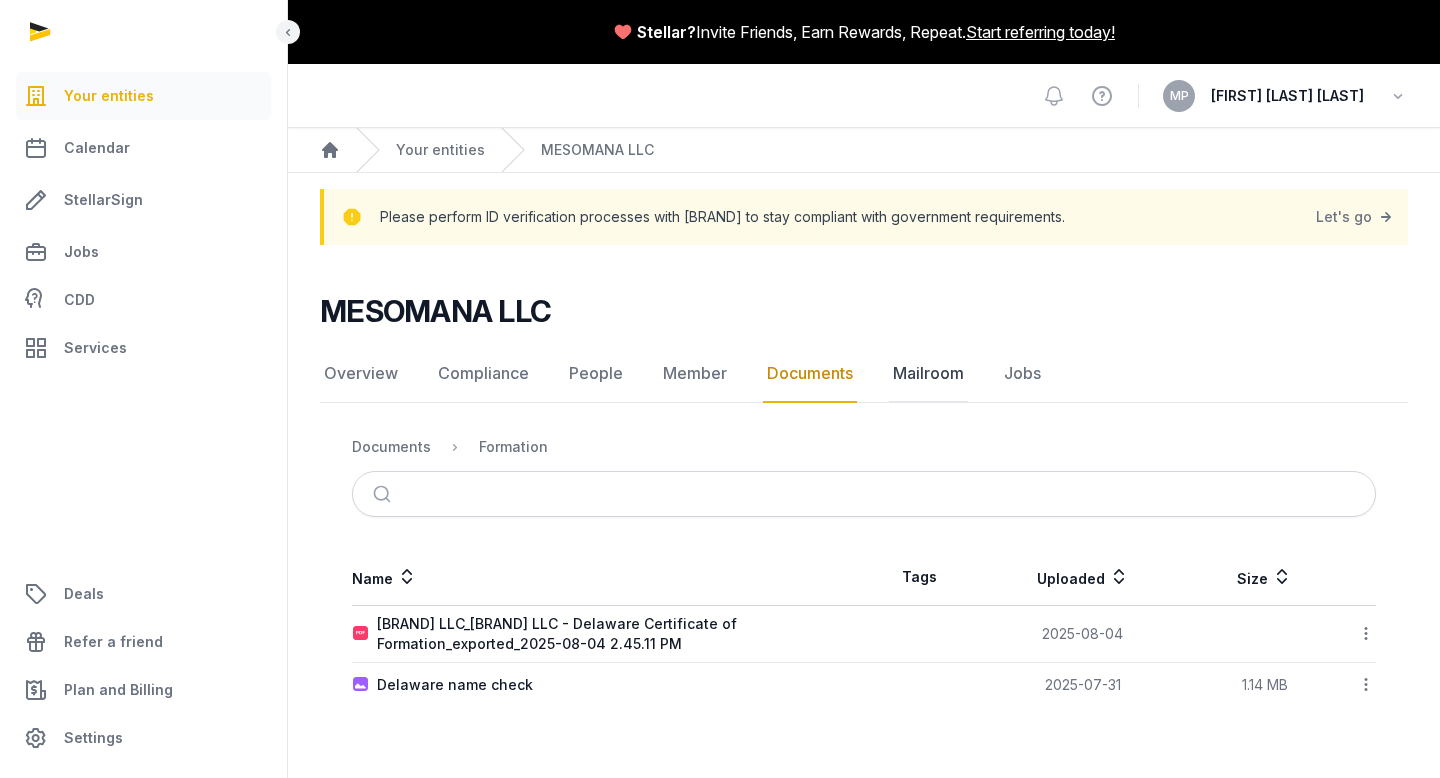click on "Mailroom" 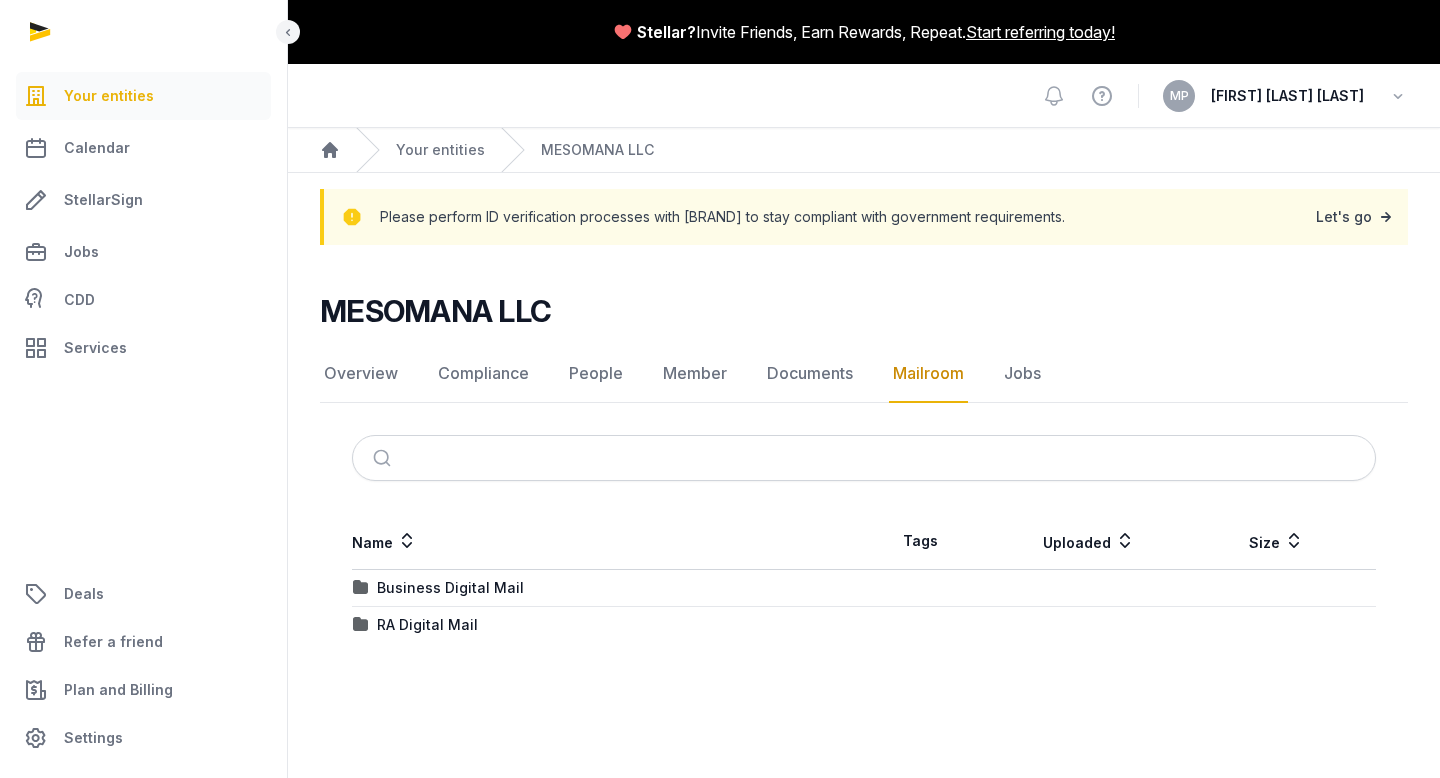 click on "Let's go" at bounding box center [1356, 217] 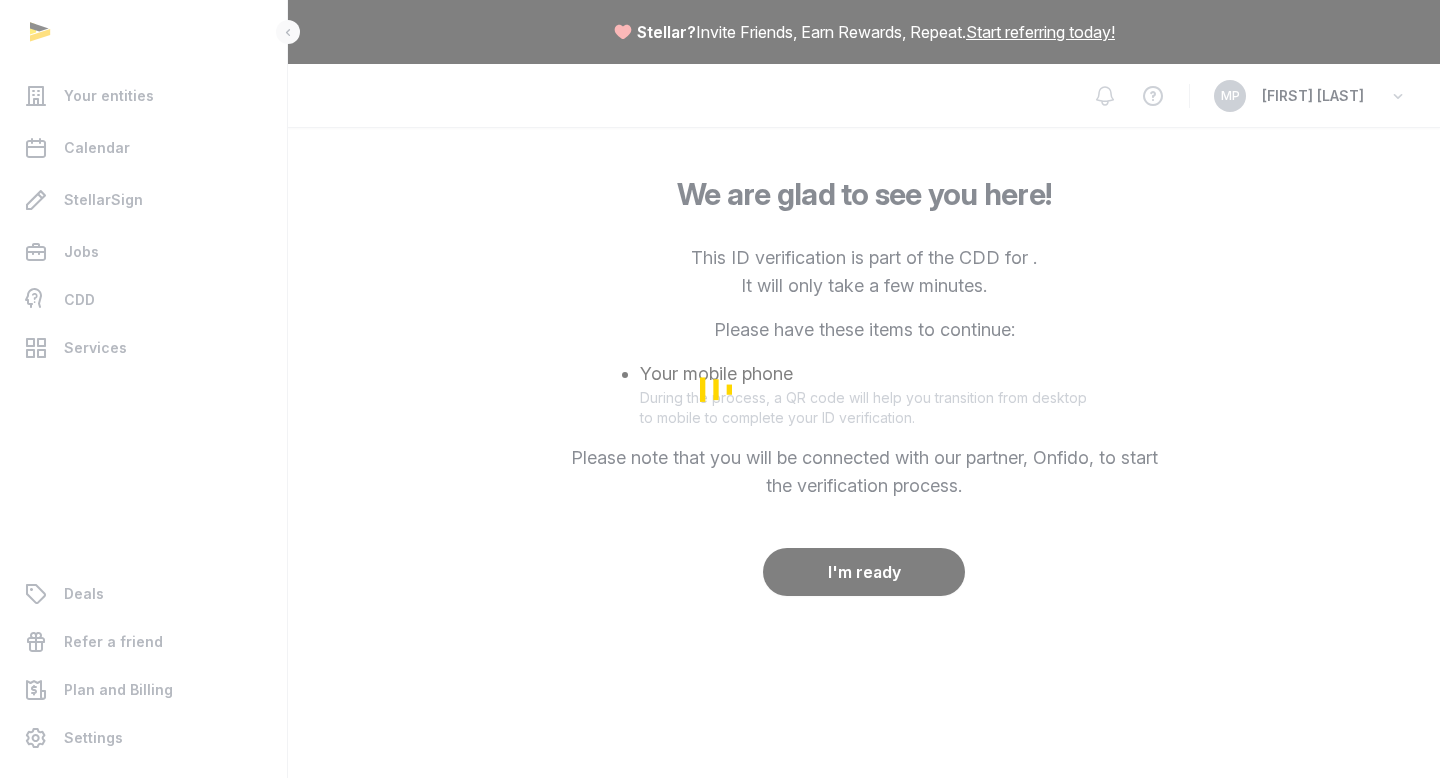scroll, scrollTop: 0, scrollLeft: 0, axis: both 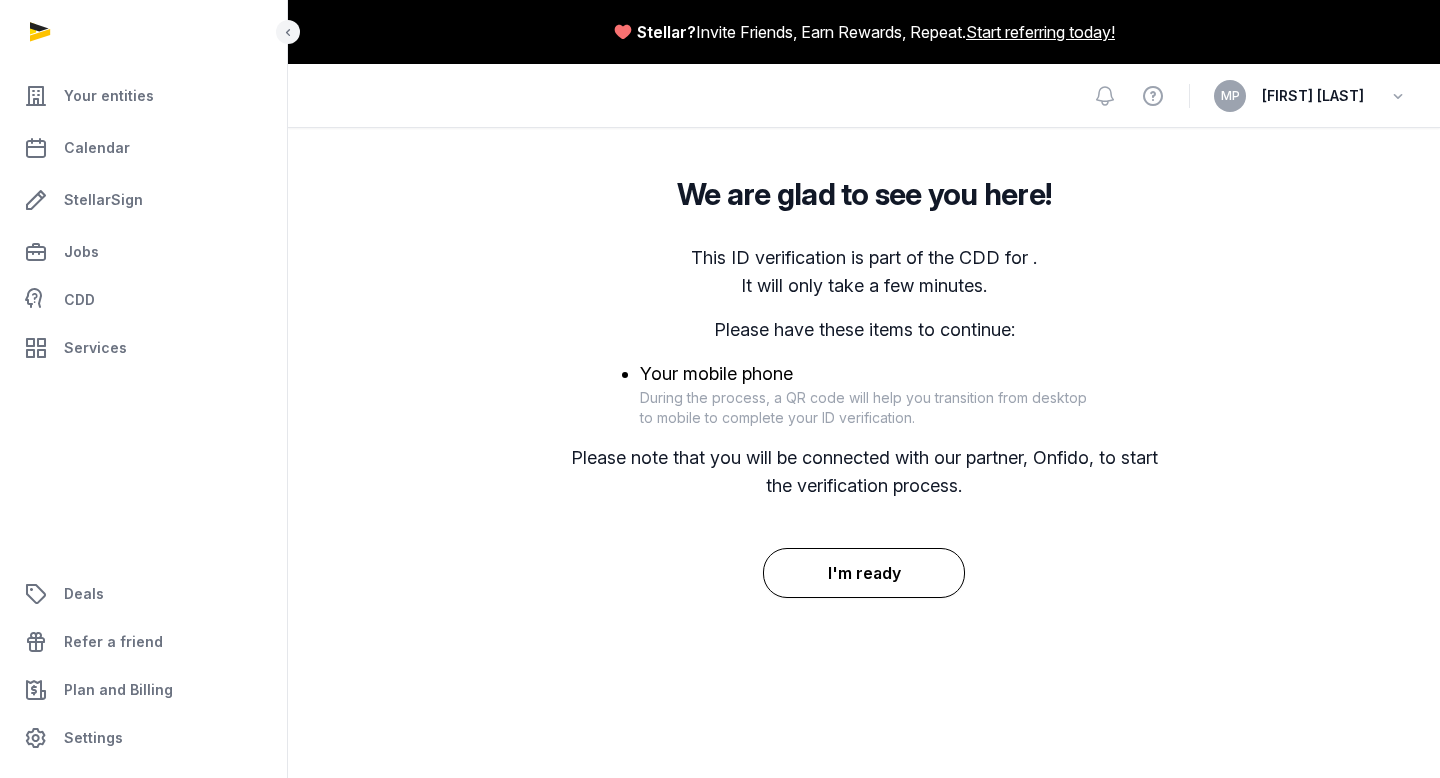click on "I'm ready" at bounding box center [864, 573] 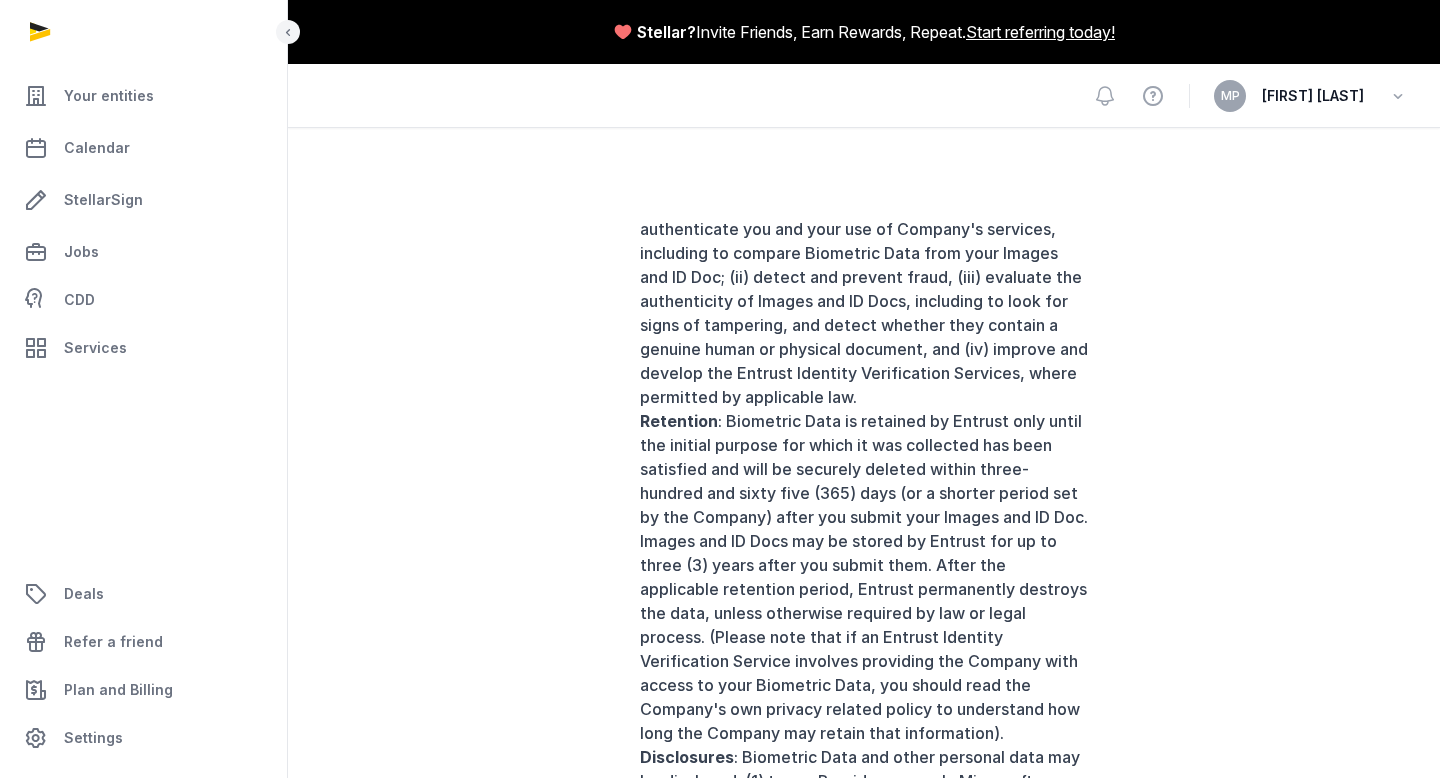scroll, scrollTop: 1296, scrollLeft: 0, axis: vertical 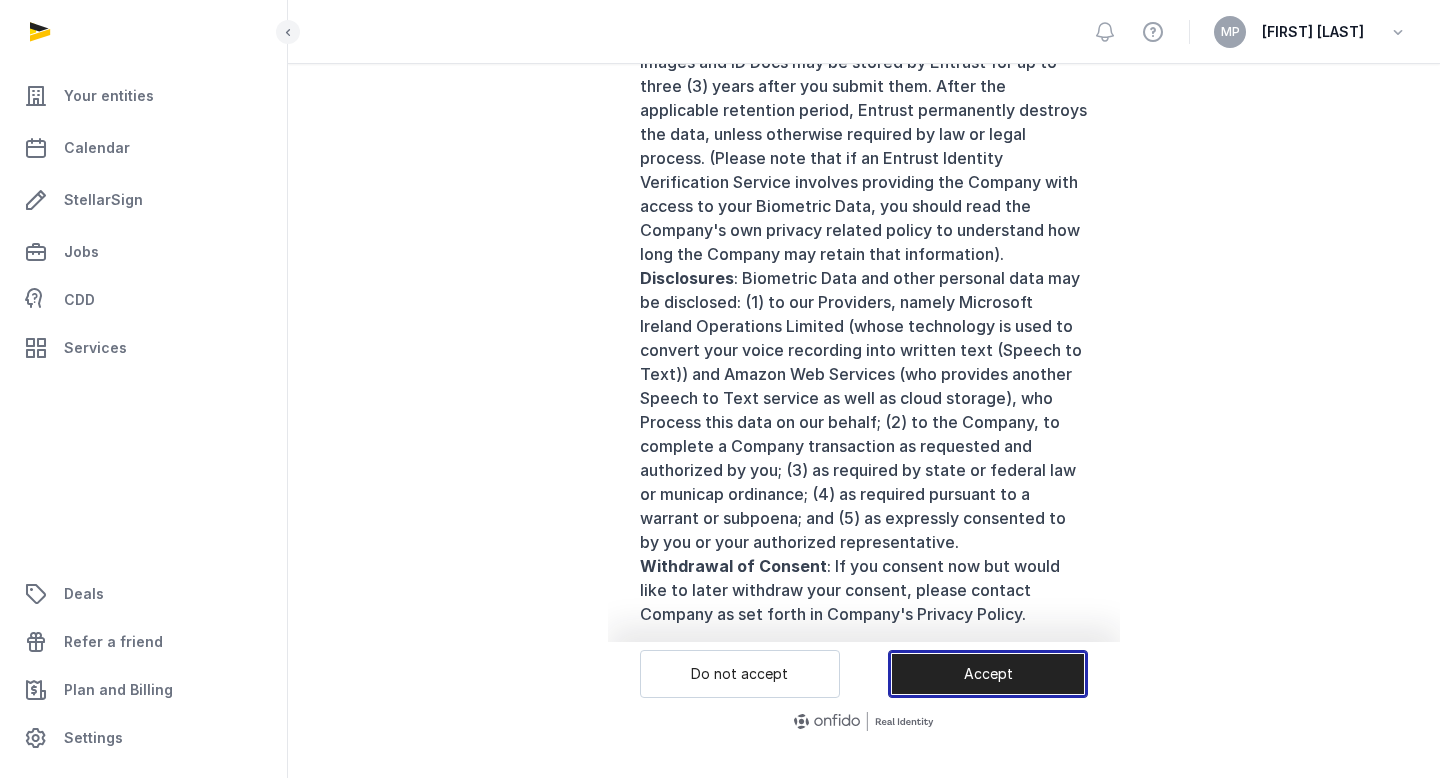 click on "Accept" at bounding box center [988, 674] 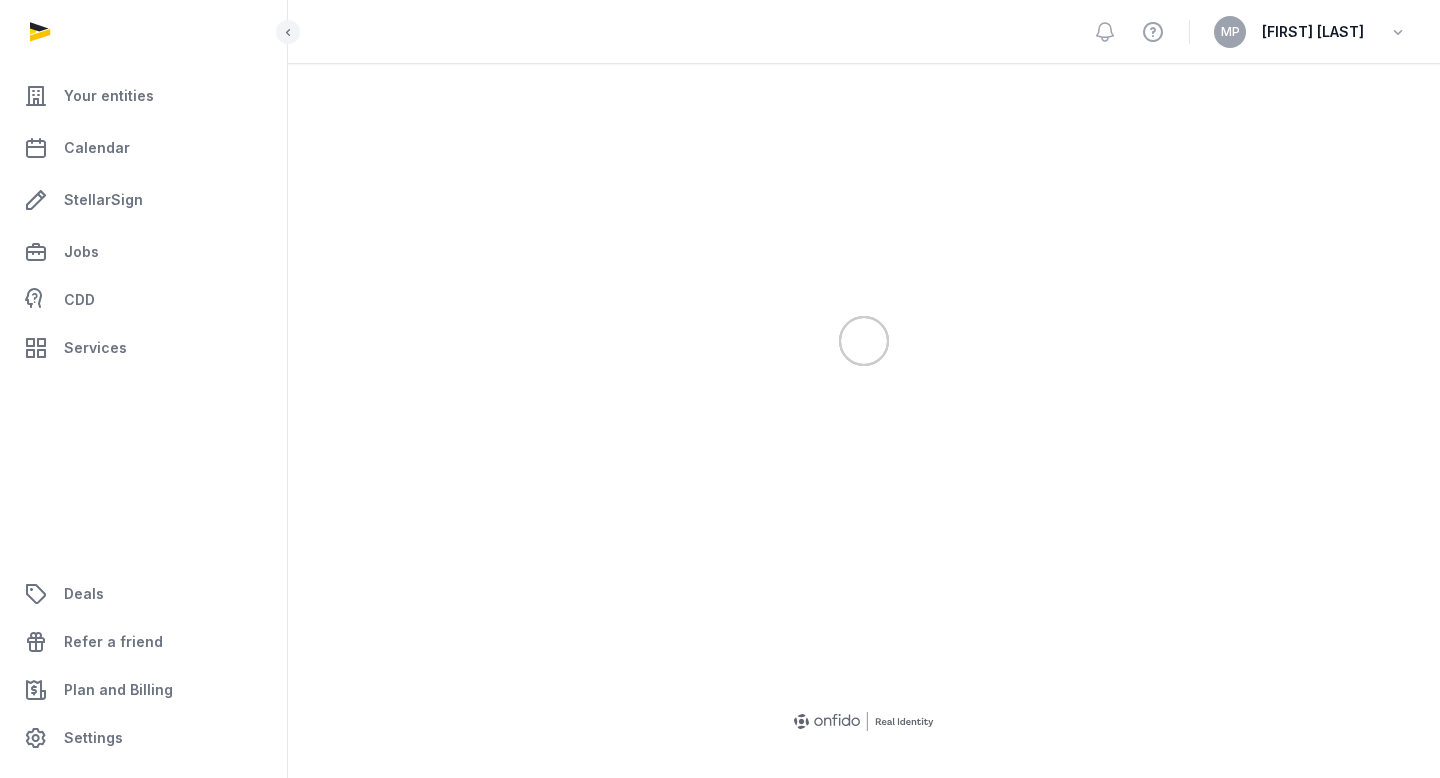 scroll, scrollTop: 0, scrollLeft: 0, axis: both 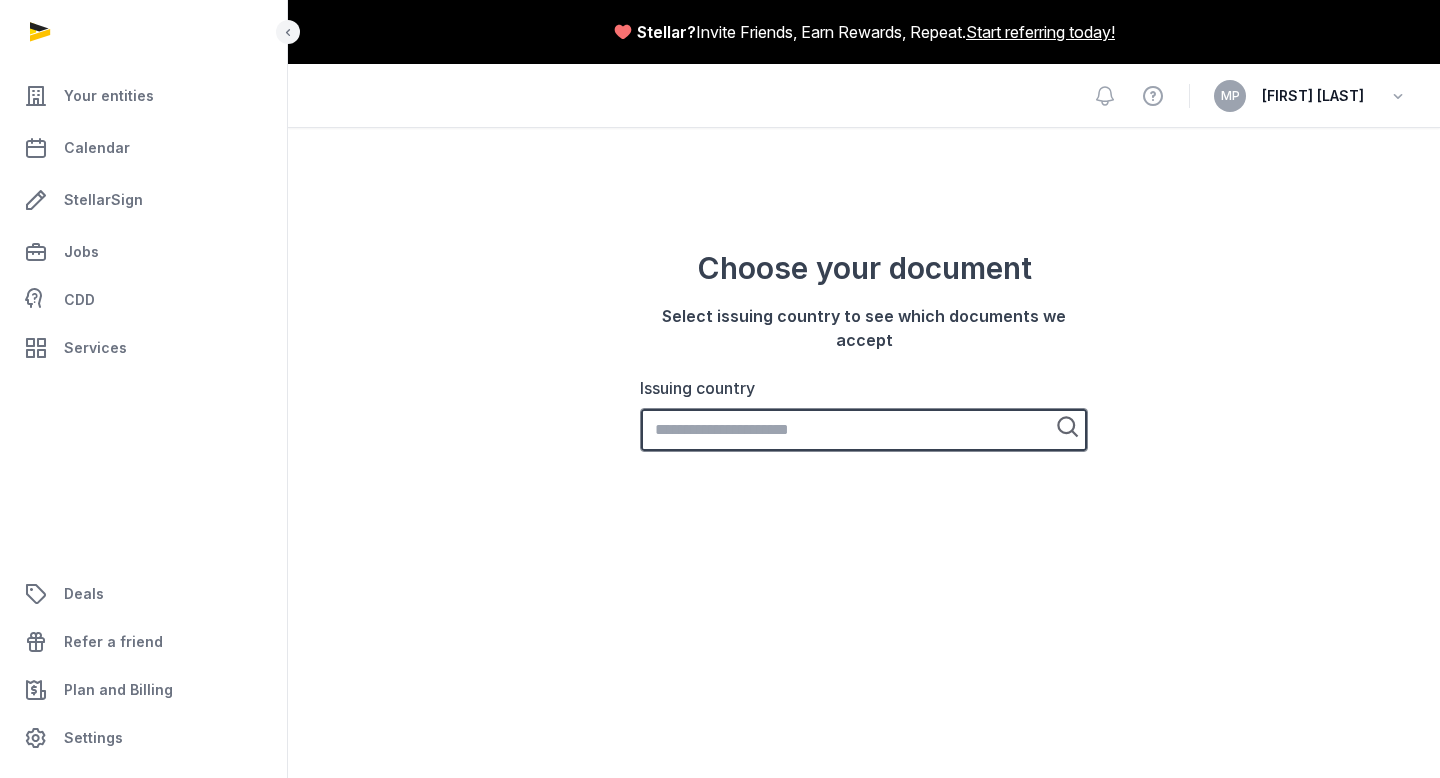 click on "Issuing country" 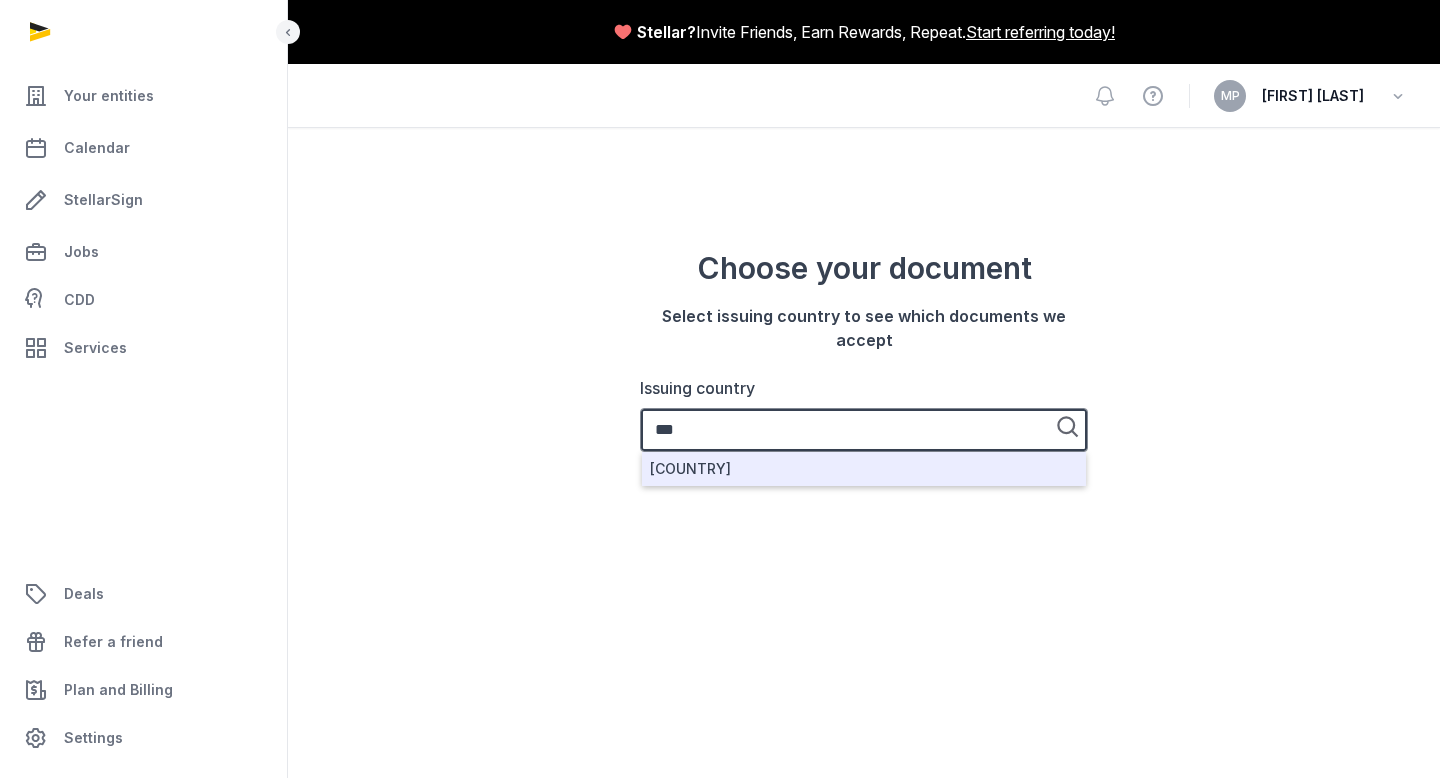 click on "[COUNTRY]" at bounding box center [864, 469] 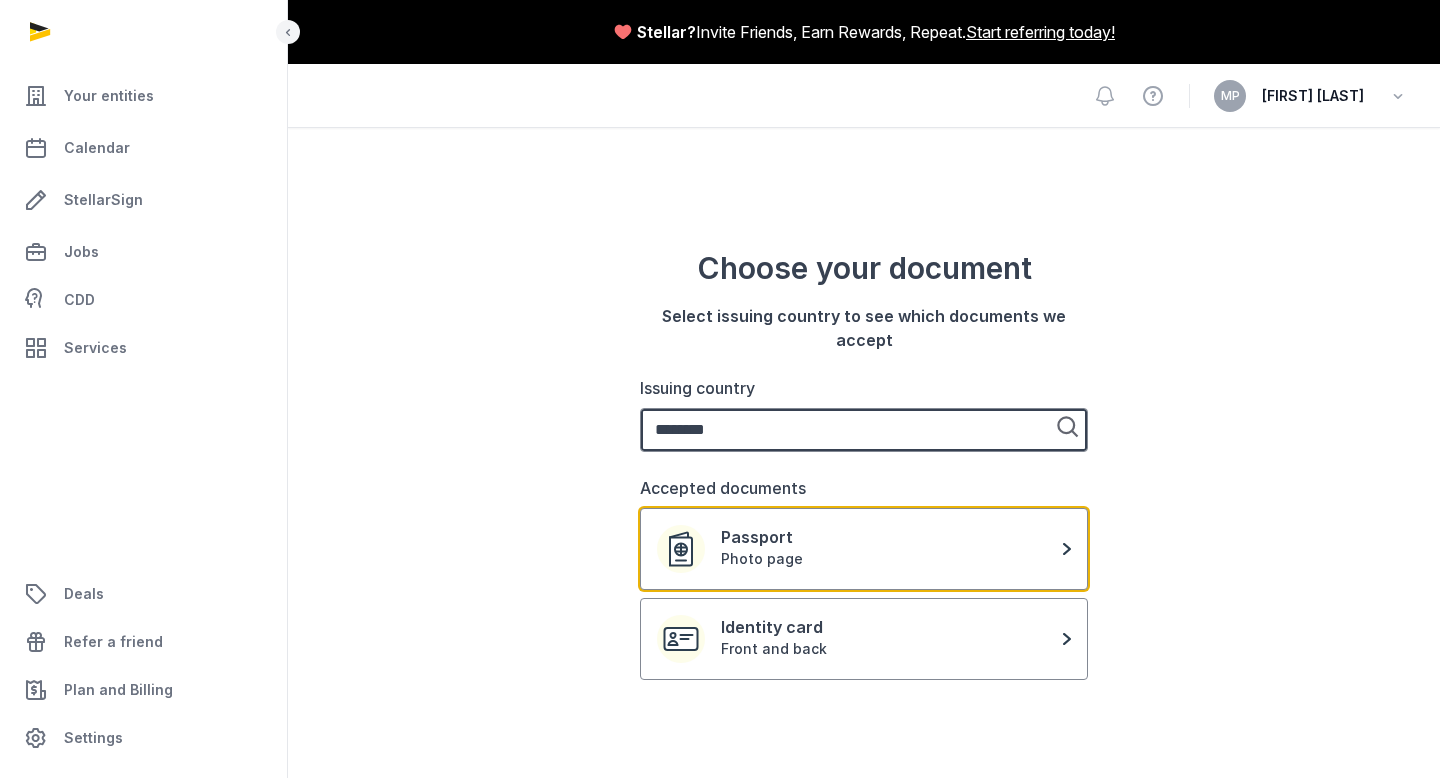 click on "Passport" at bounding box center [892, 537] 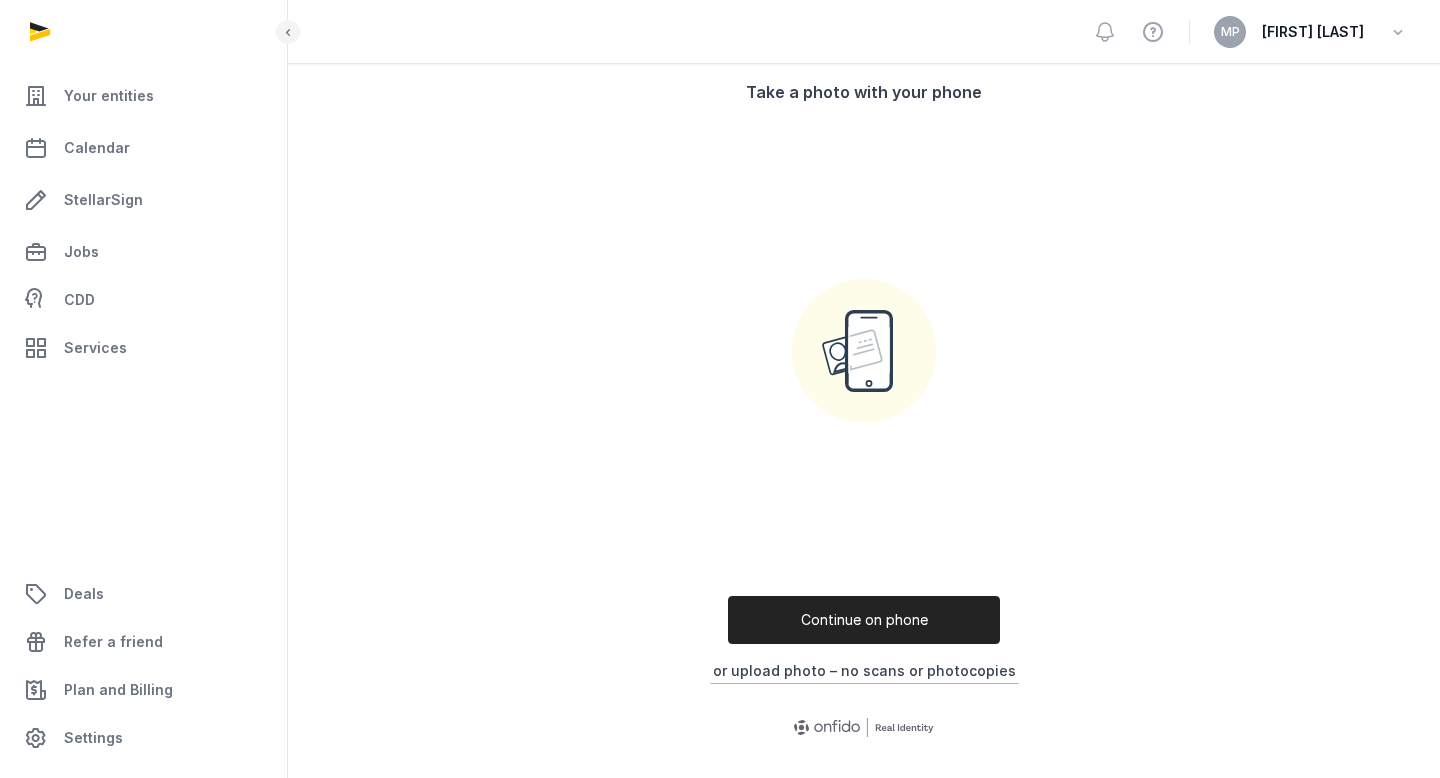scroll, scrollTop: 230, scrollLeft: 0, axis: vertical 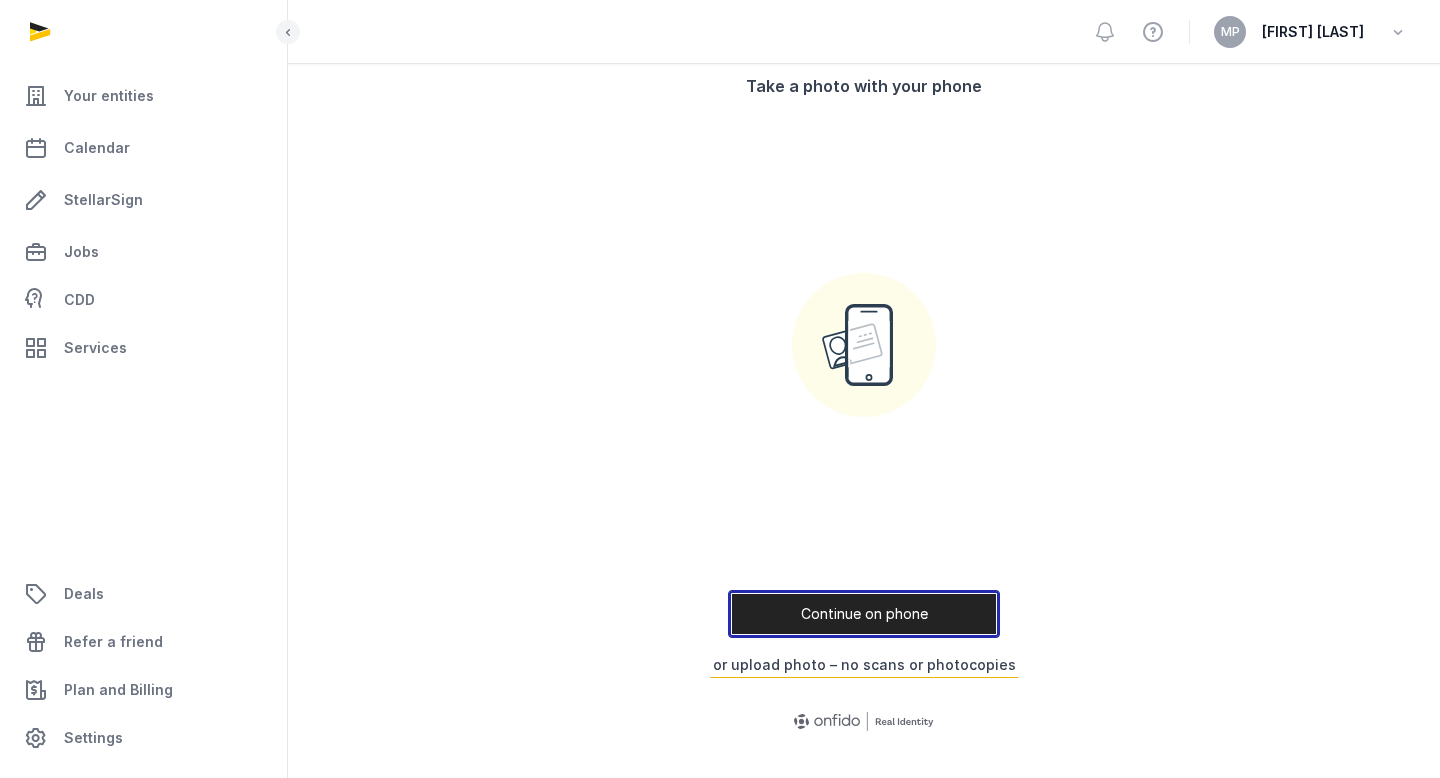 click on "Continue on phone" at bounding box center (864, 614) 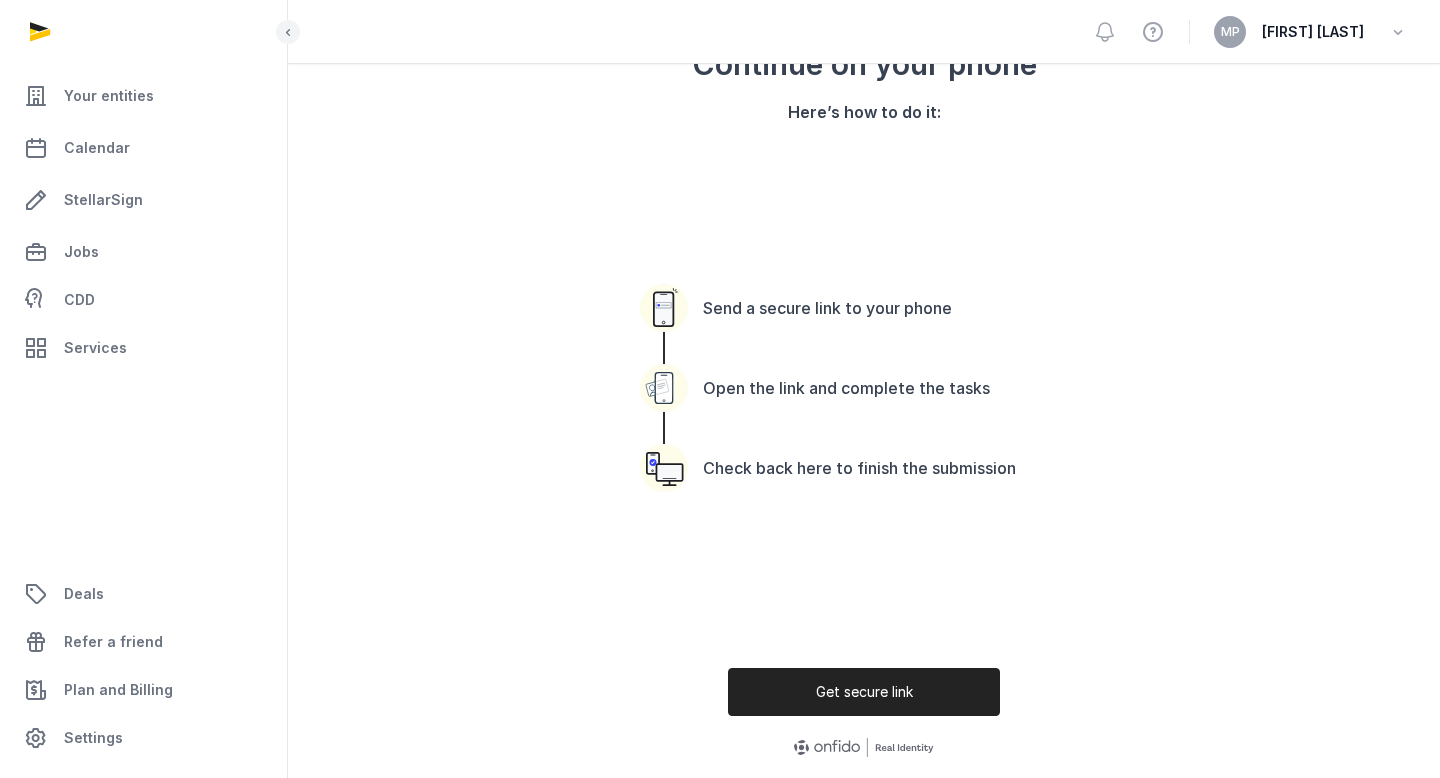 scroll, scrollTop: 230, scrollLeft: 0, axis: vertical 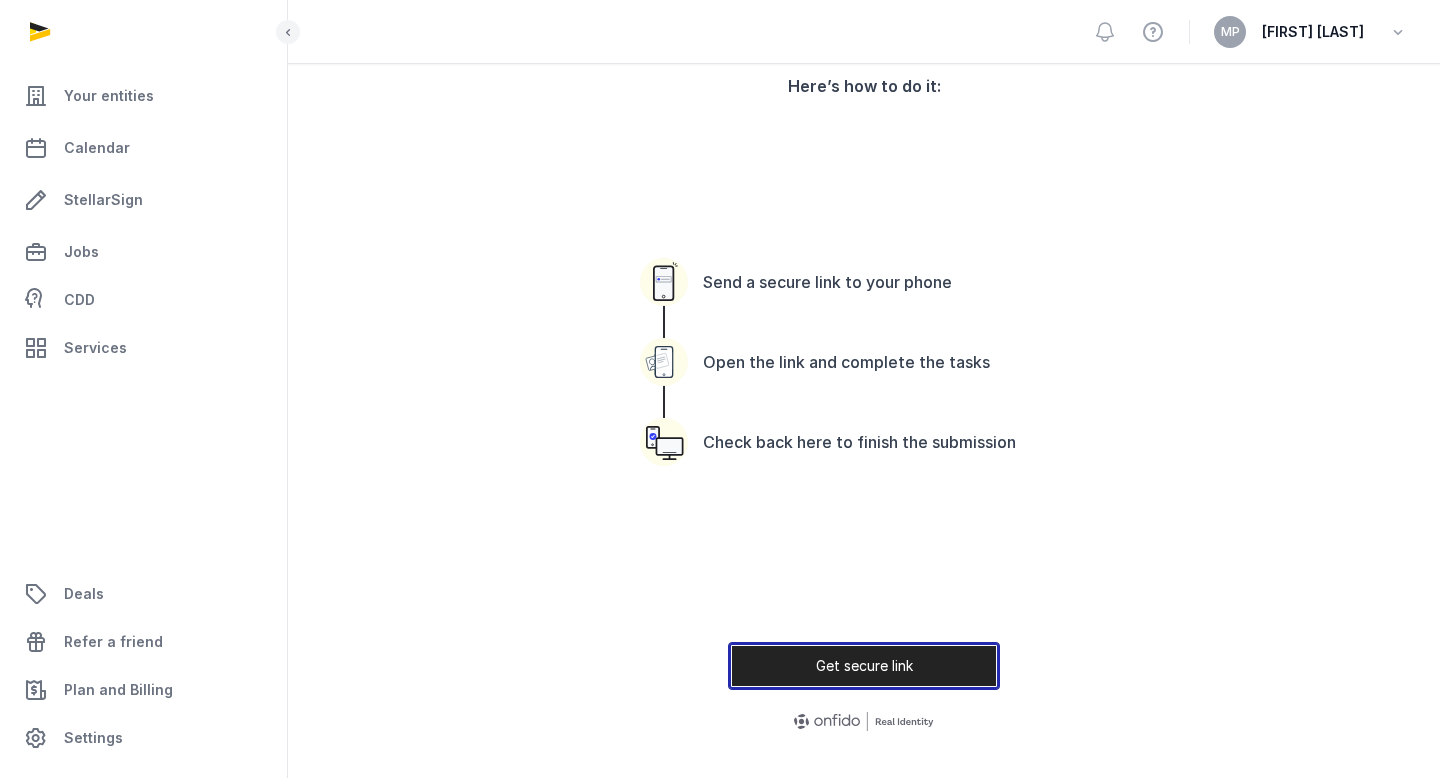 click on "Get secure link" at bounding box center [864, 666] 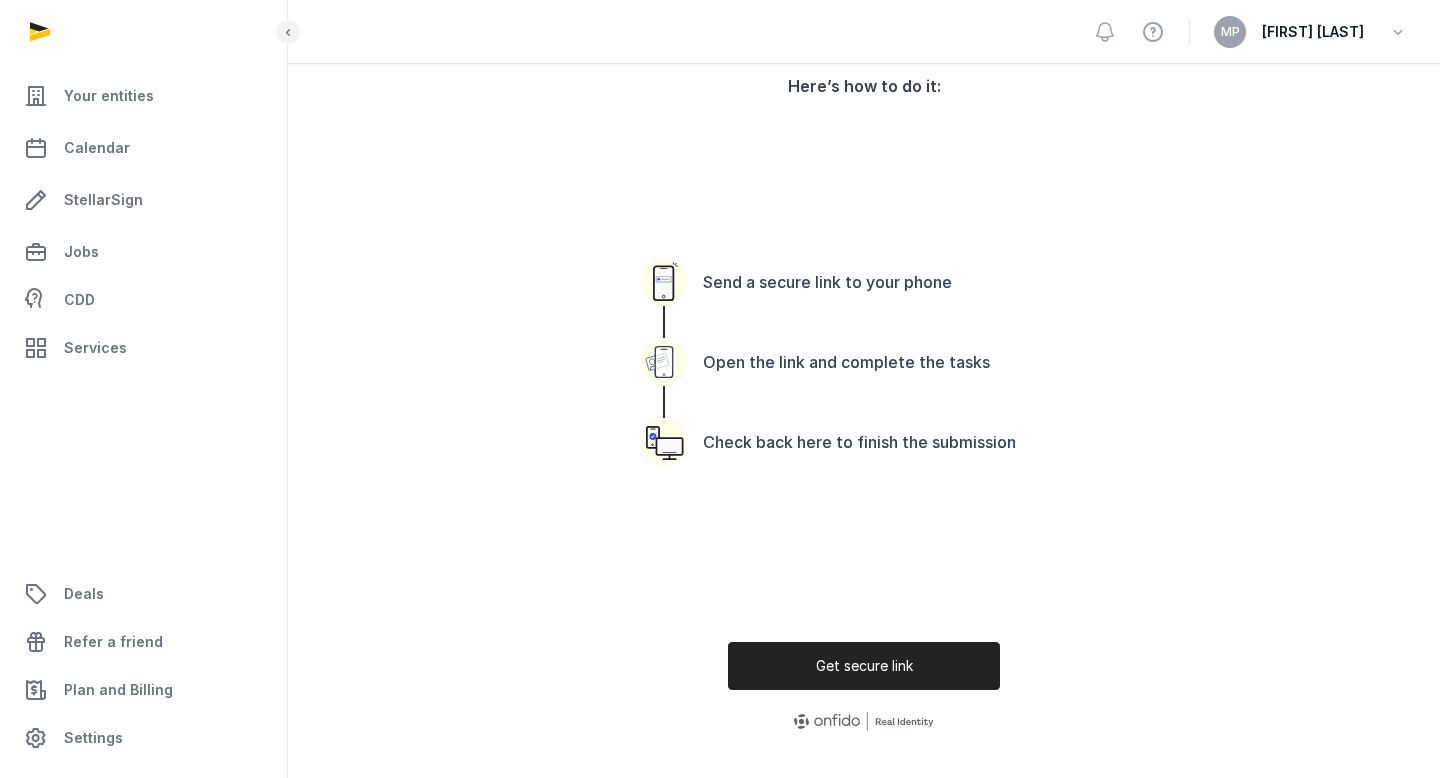 scroll, scrollTop: 0, scrollLeft: 0, axis: both 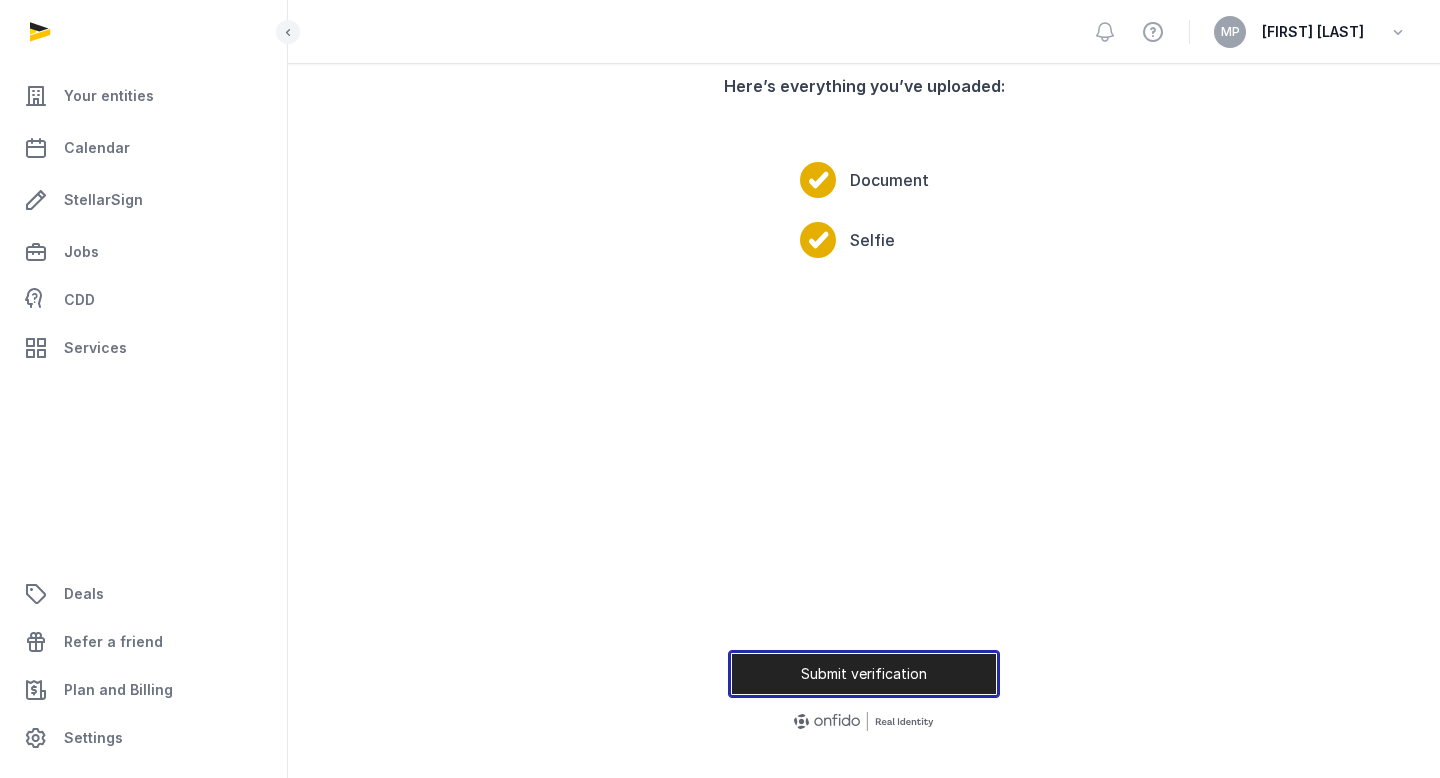 click on "Submit verification" at bounding box center (864, 674) 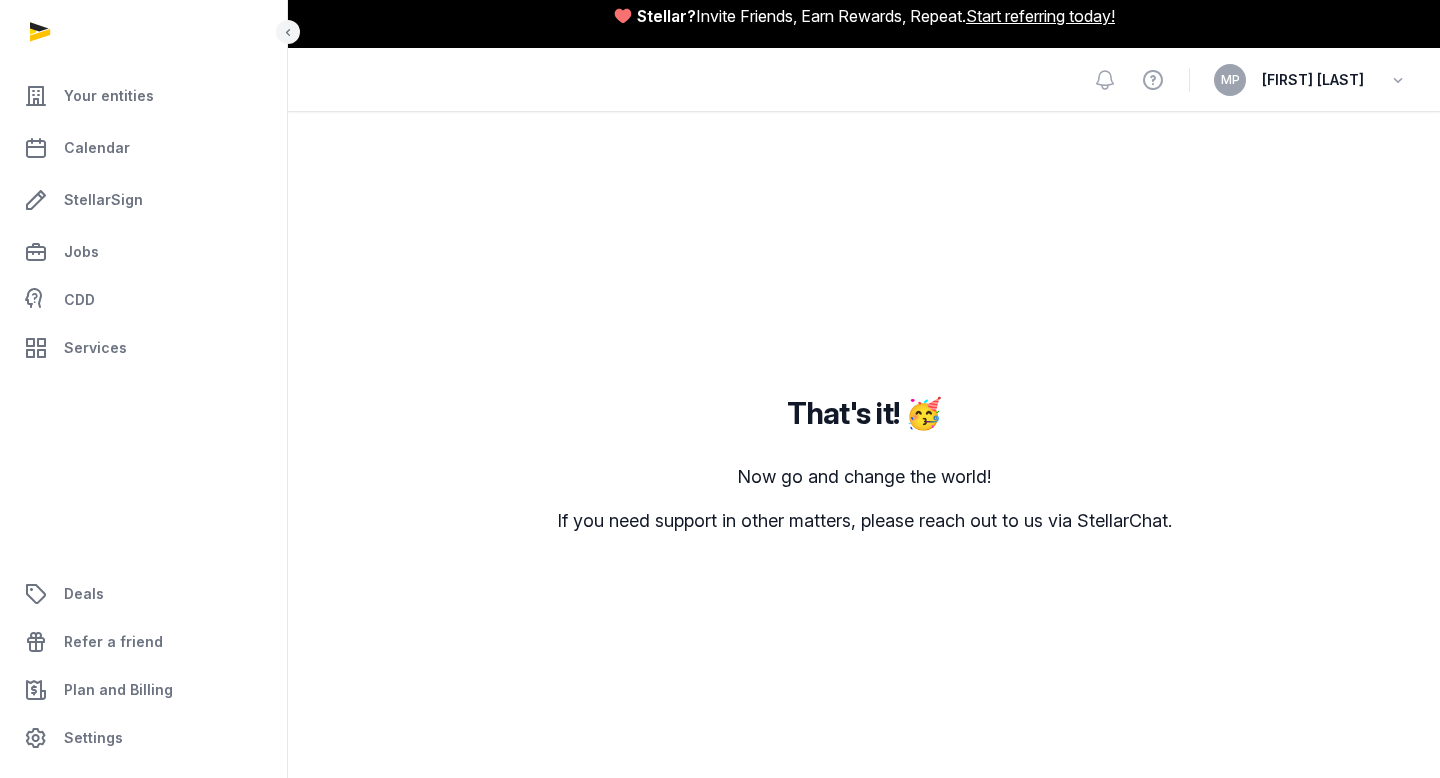 scroll, scrollTop: 0, scrollLeft: 0, axis: both 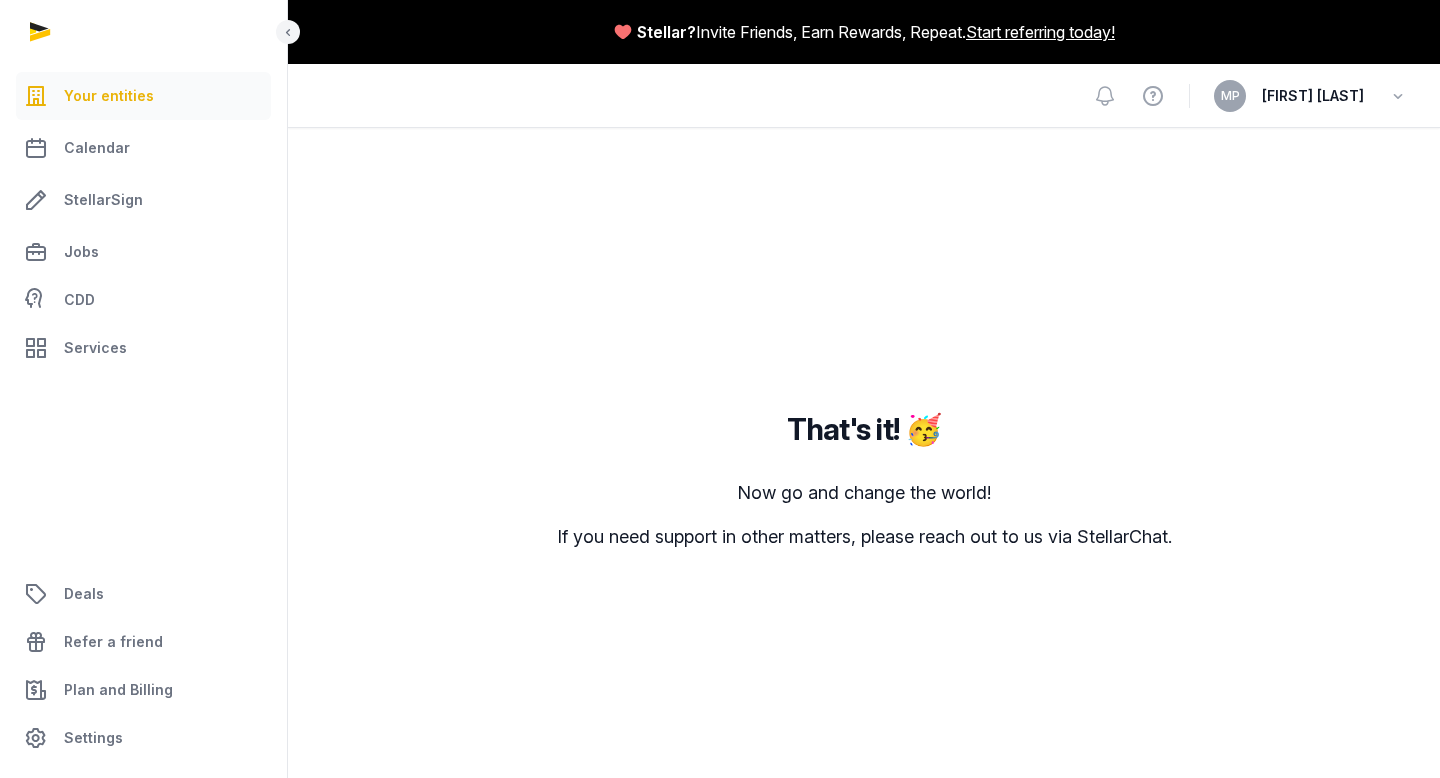 click on "Your entities" at bounding box center (109, 96) 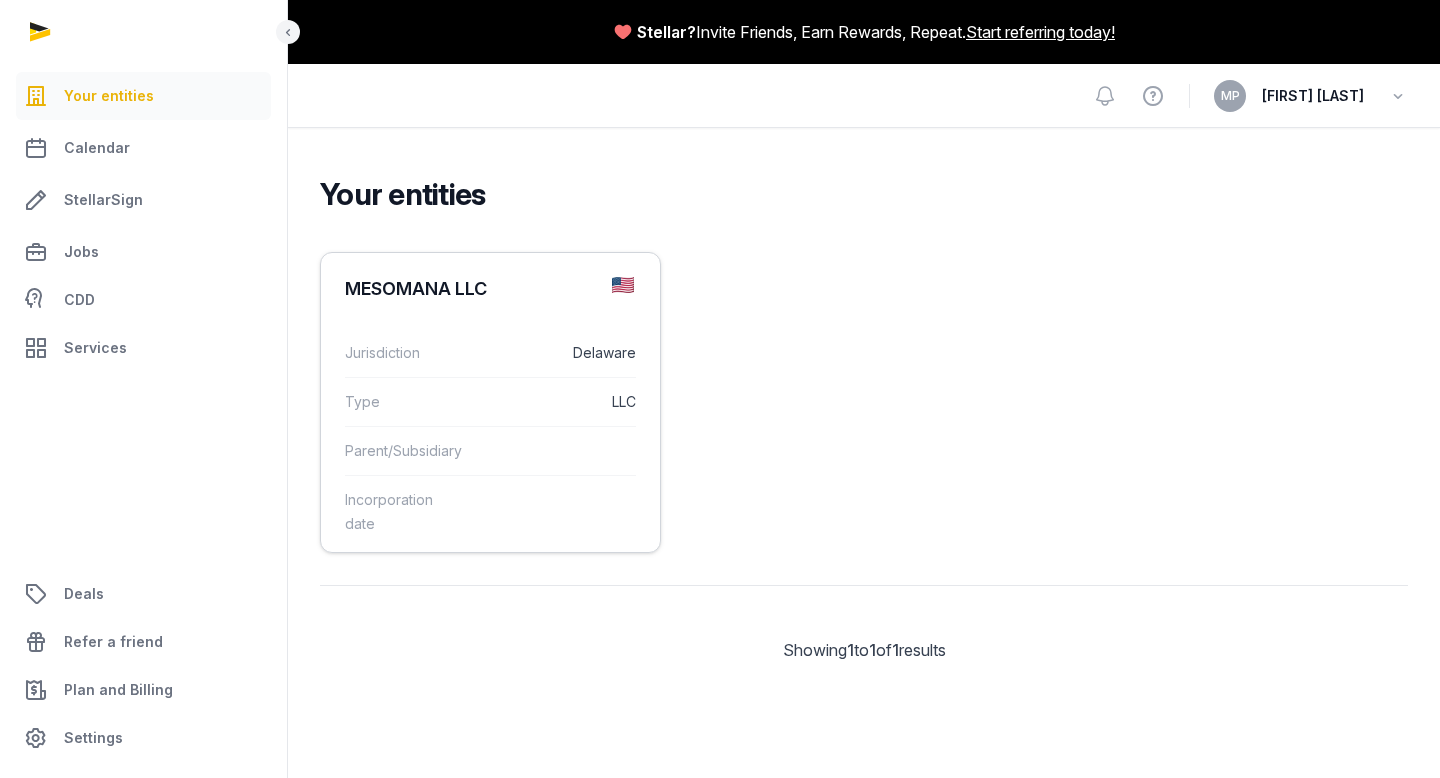 click at bounding box center (553, 512) 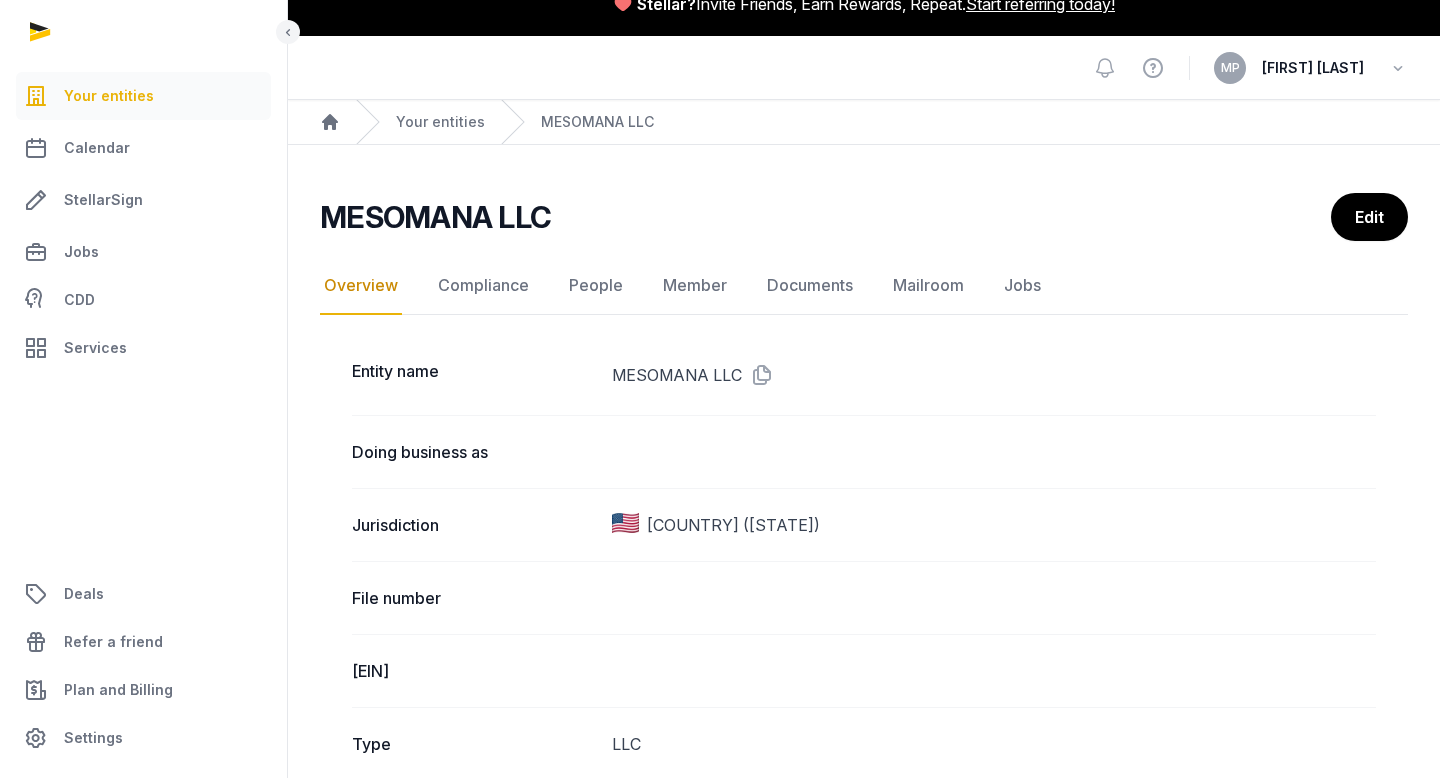 scroll, scrollTop: 0, scrollLeft: 0, axis: both 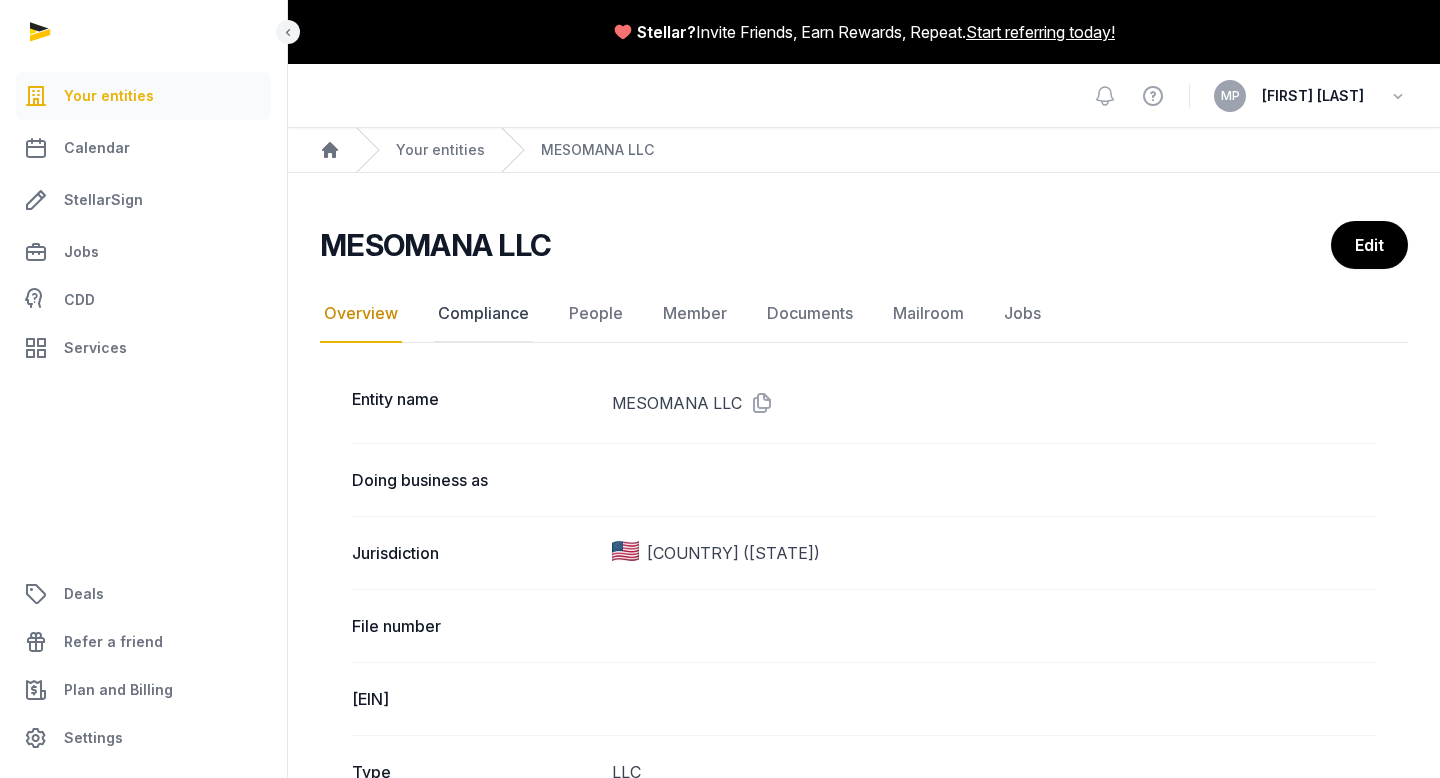 click on "Compliance" 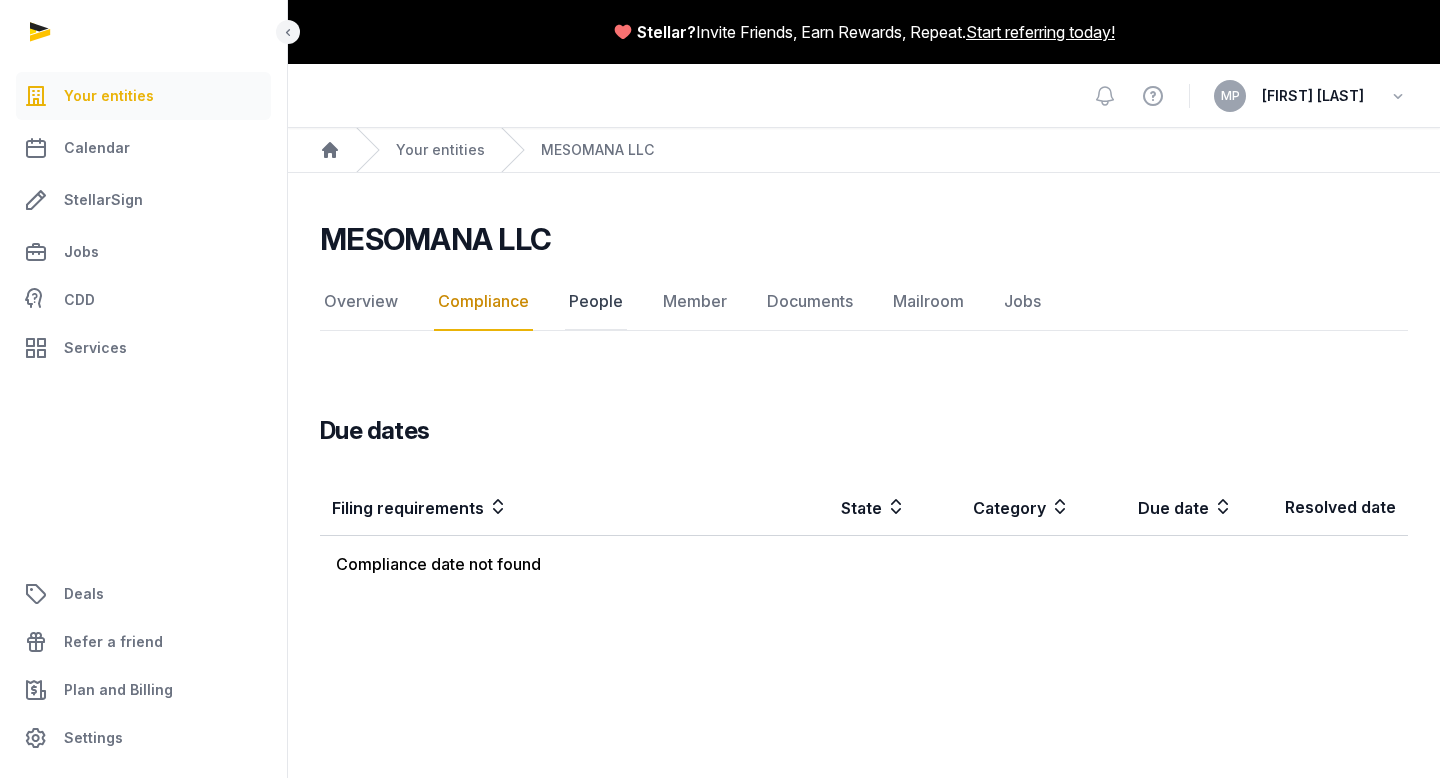 click on "People" 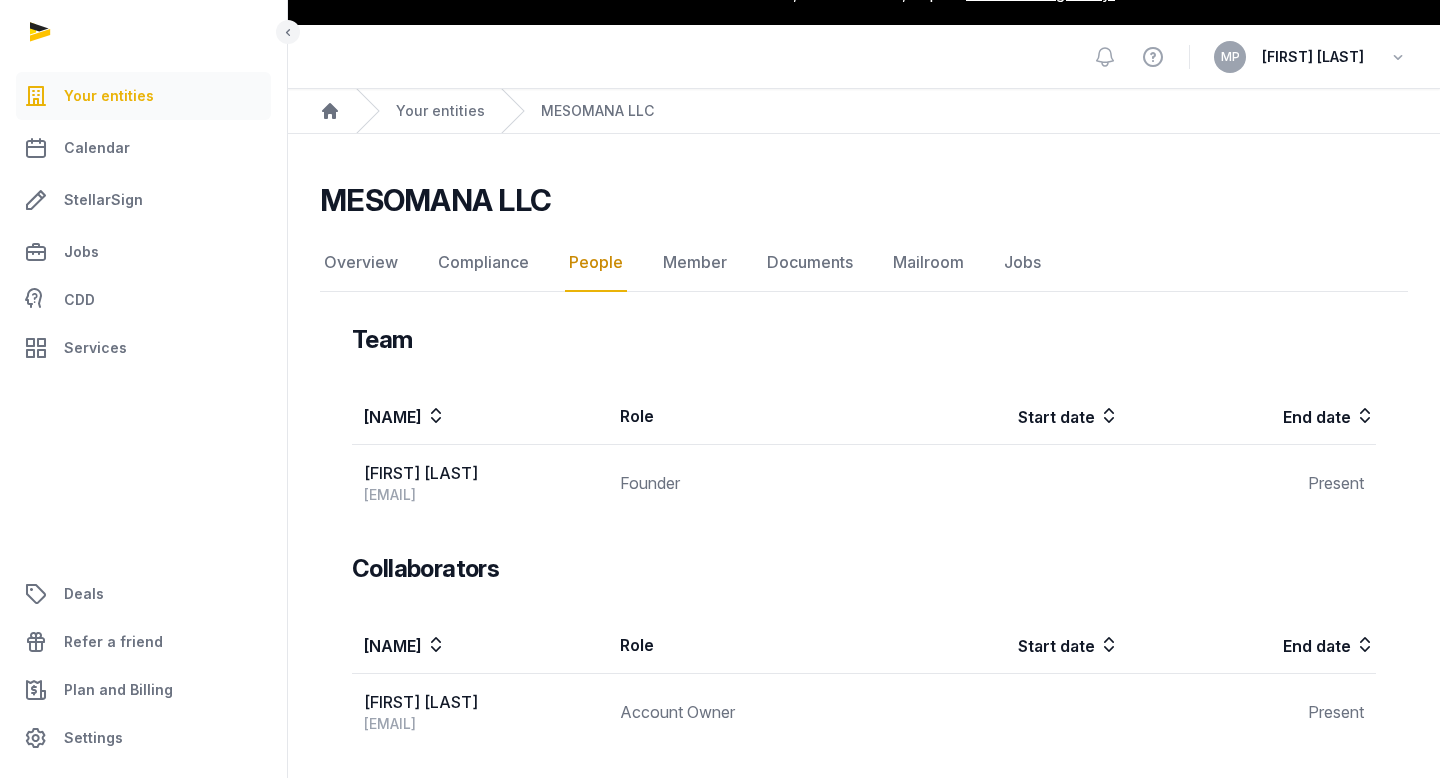 scroll, scrollTop: 34, scrollLeft: 0, axis: vertical 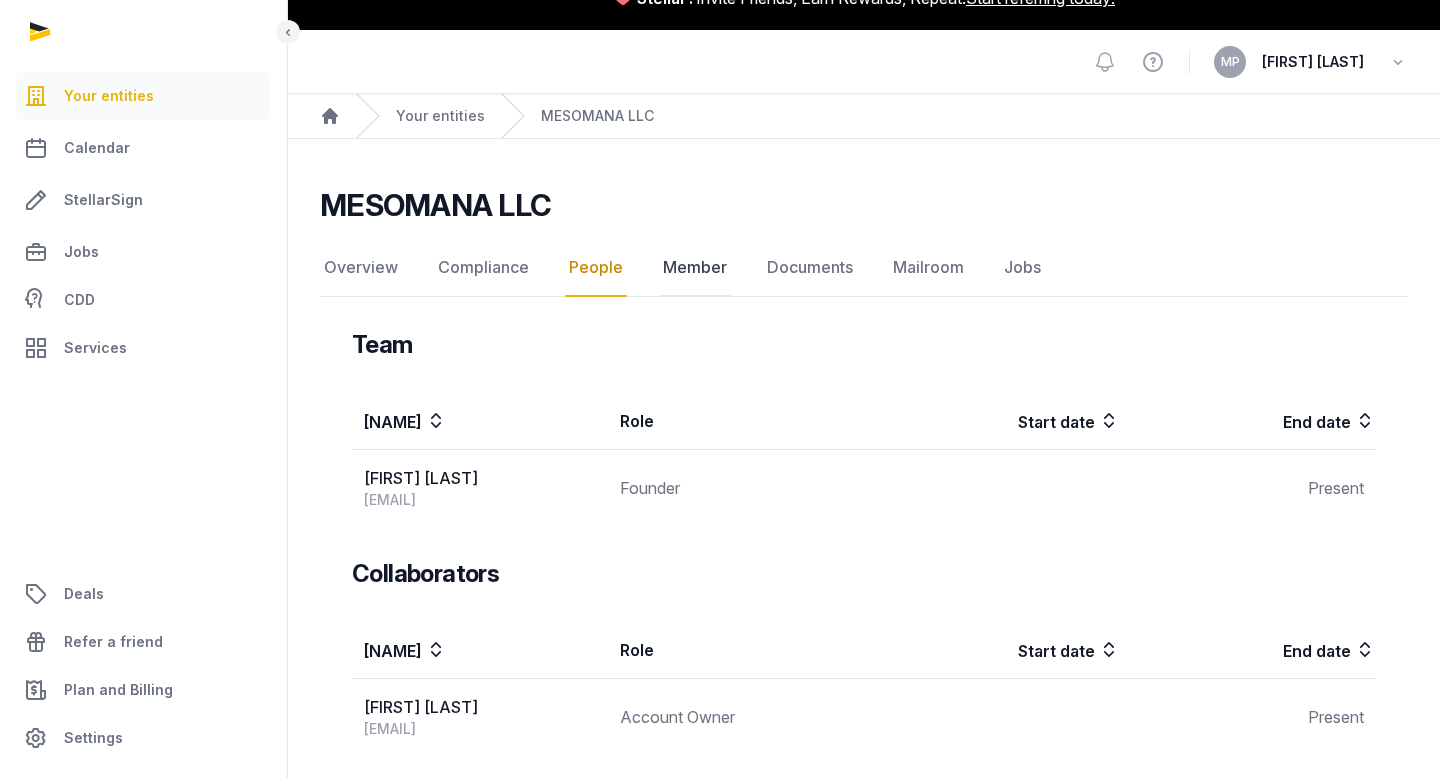 click on "Member" 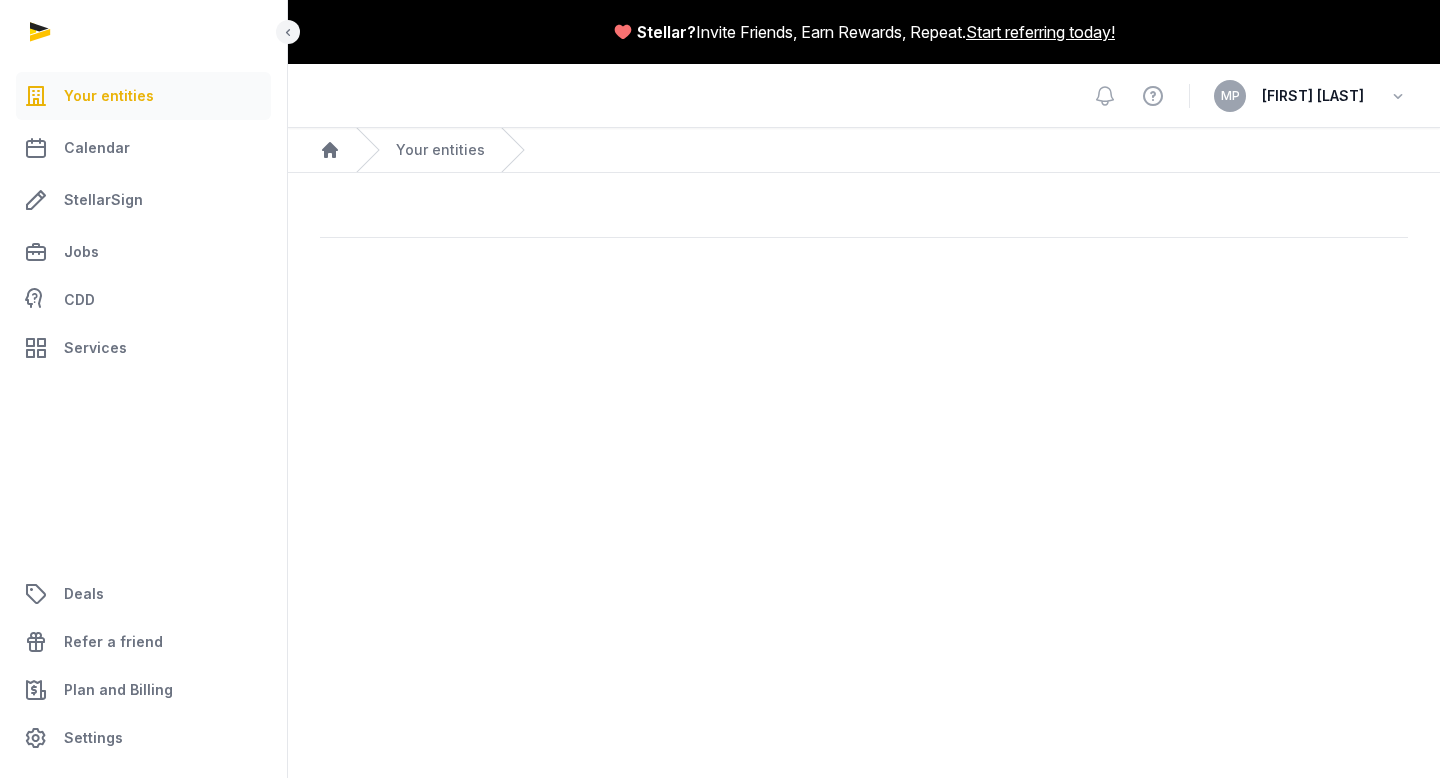 scroll, scrollTop: 0, scrollLeft: 0, axis: both 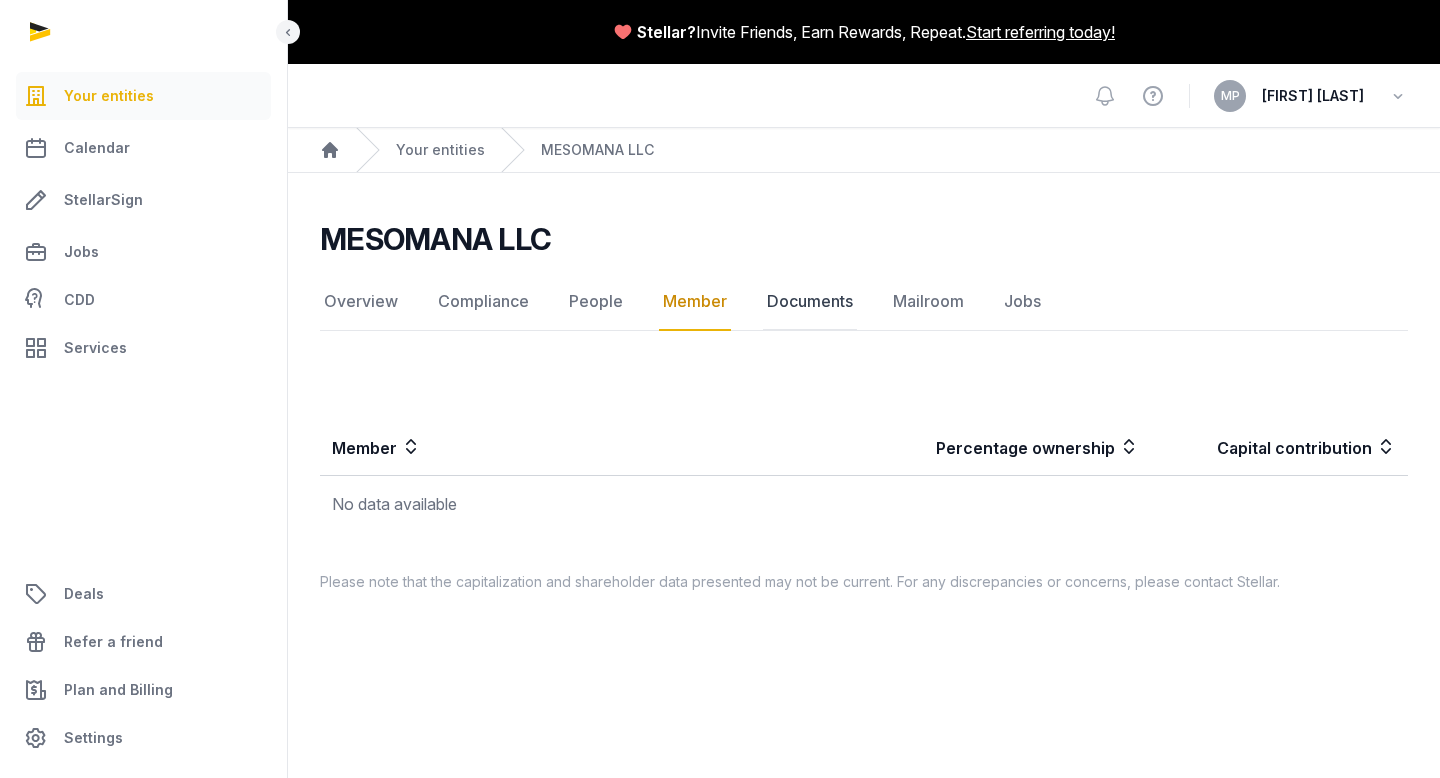 click on "Documents" 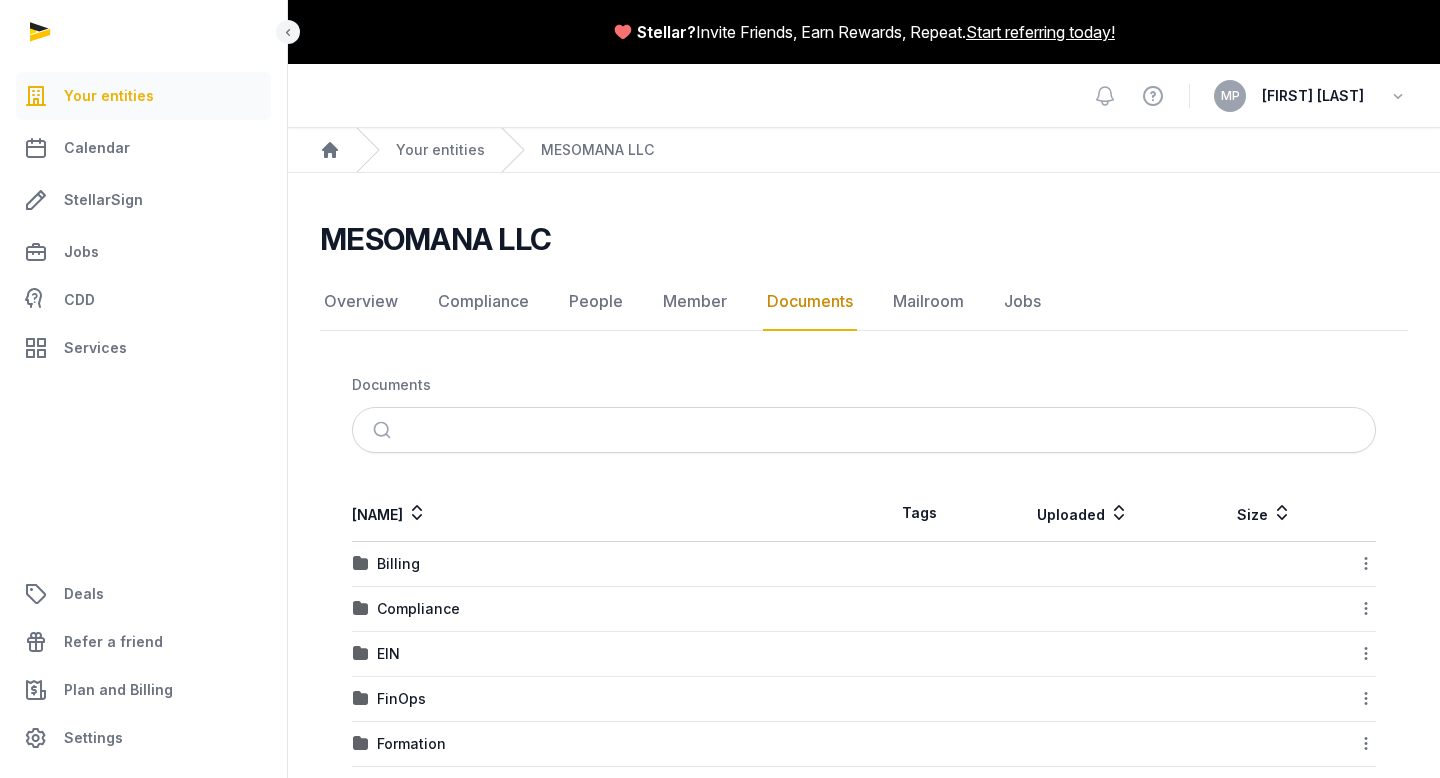 scroll, scrollTop: 73, scrollLeft: 0, axis: vertical 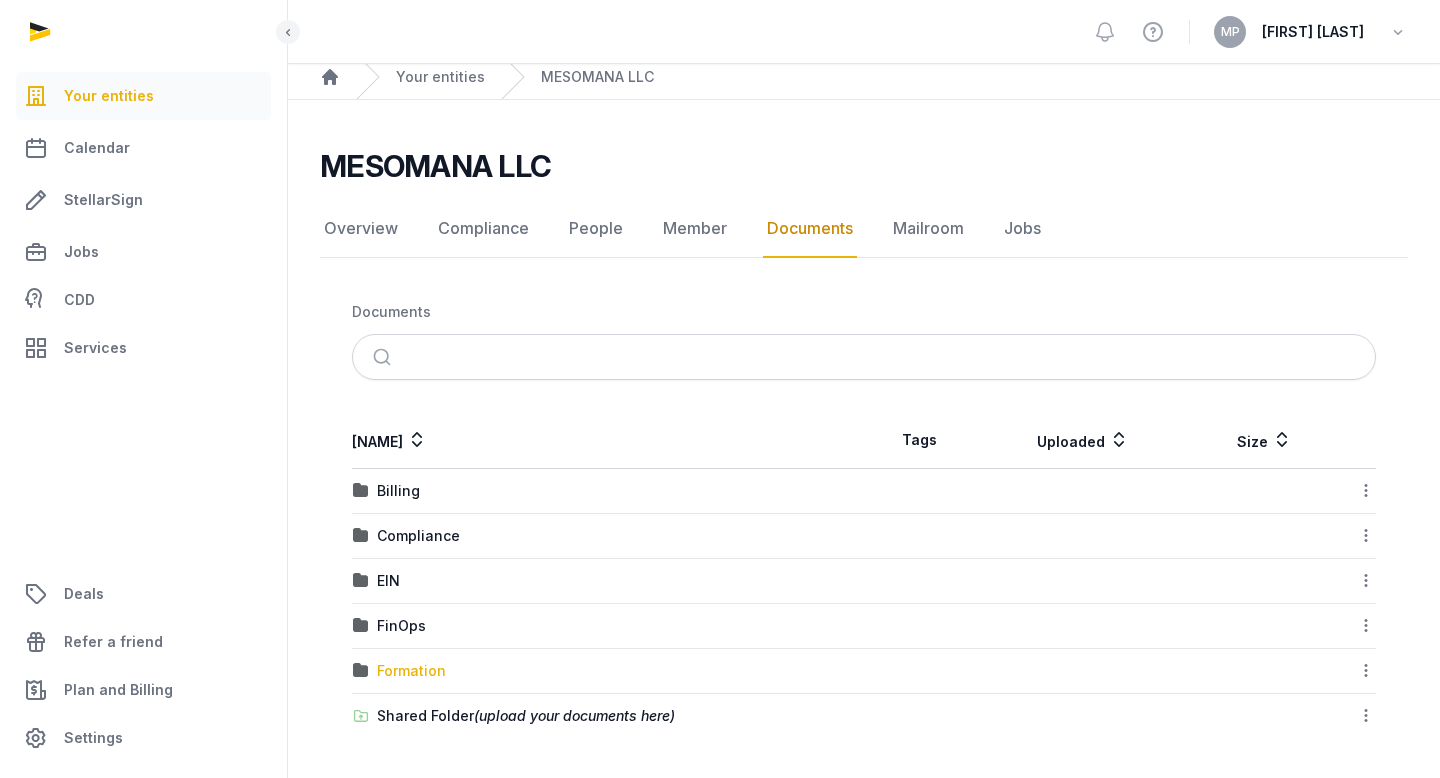 click on "Formation" at bounding box center [411, 671] 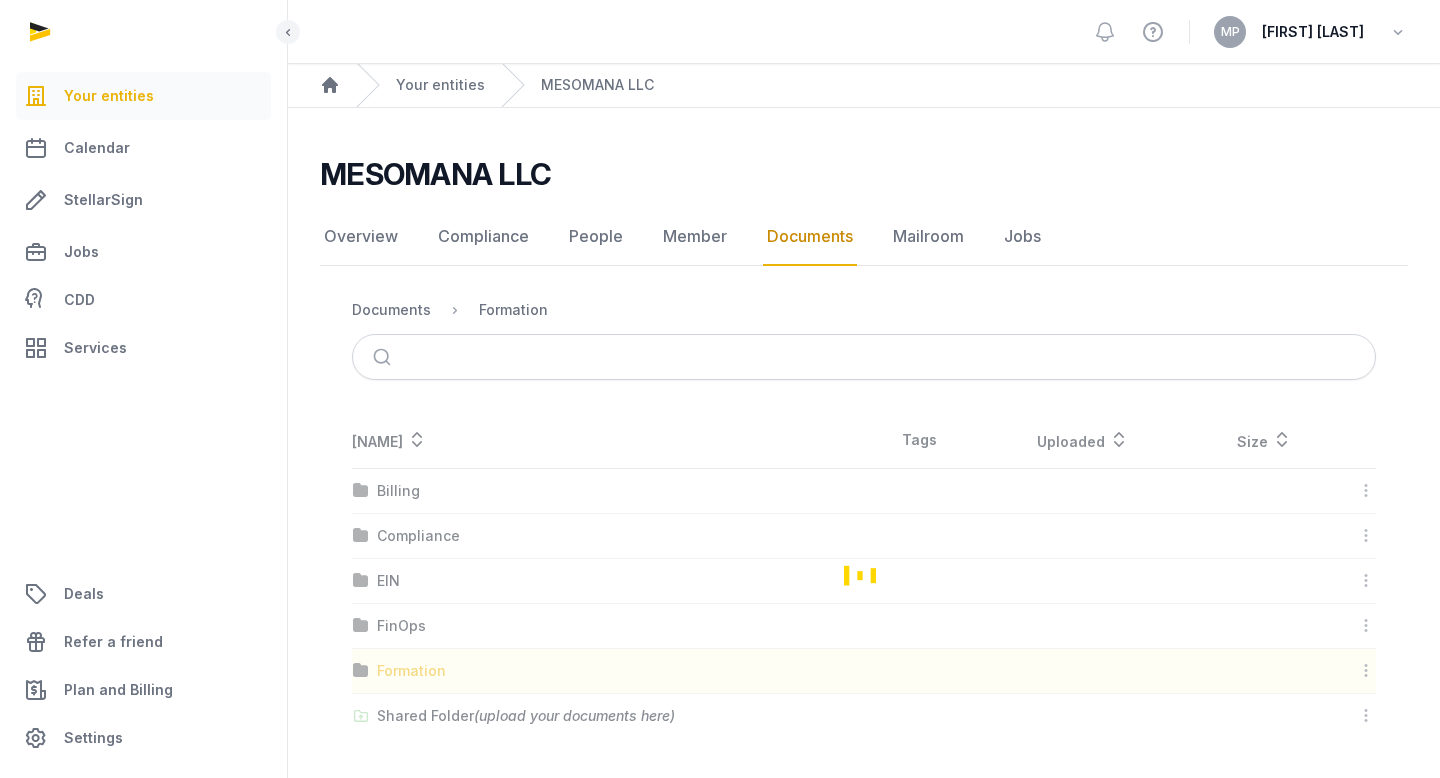 scroll, scrollTop: 0, scrollLeft: 0, axis: both 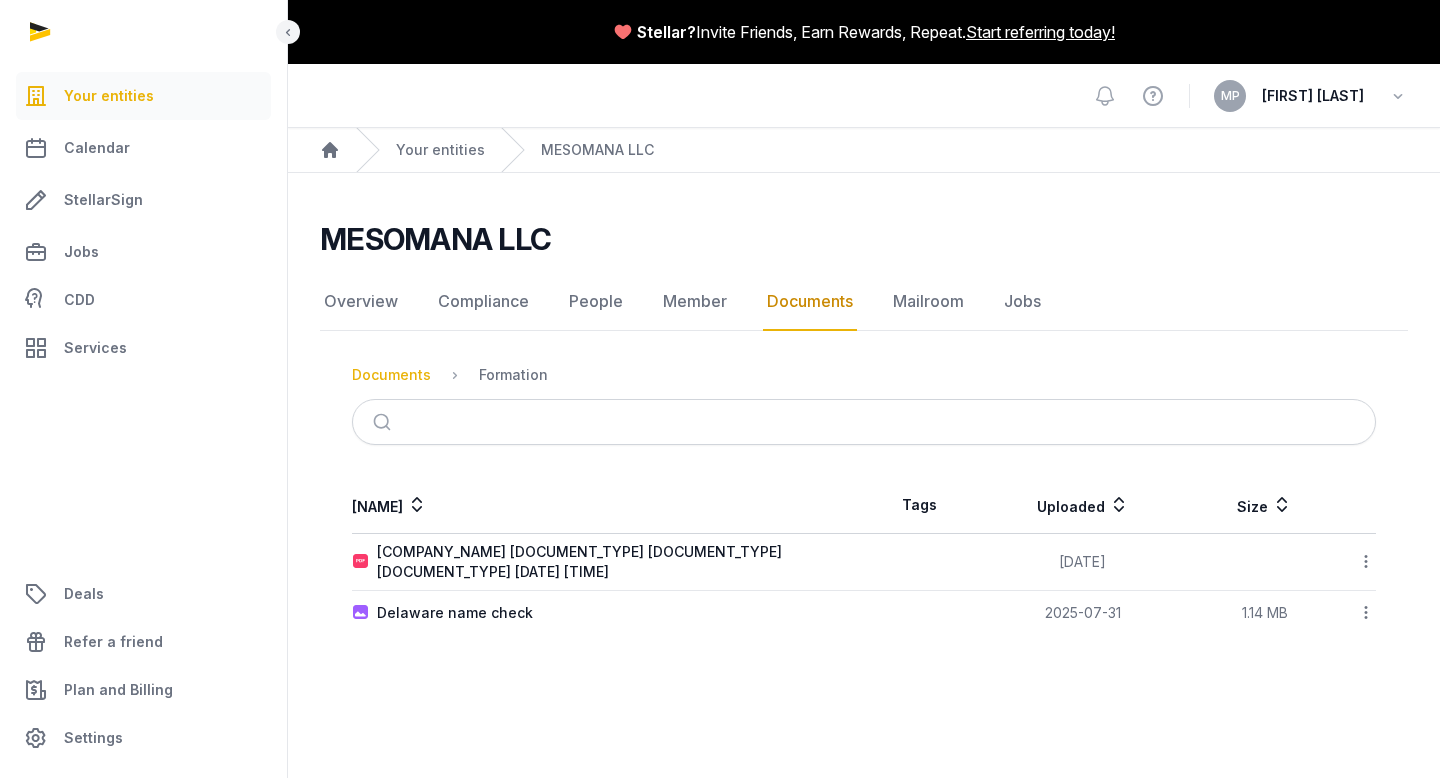 click on "Documents" at bounding box center (391, 375) 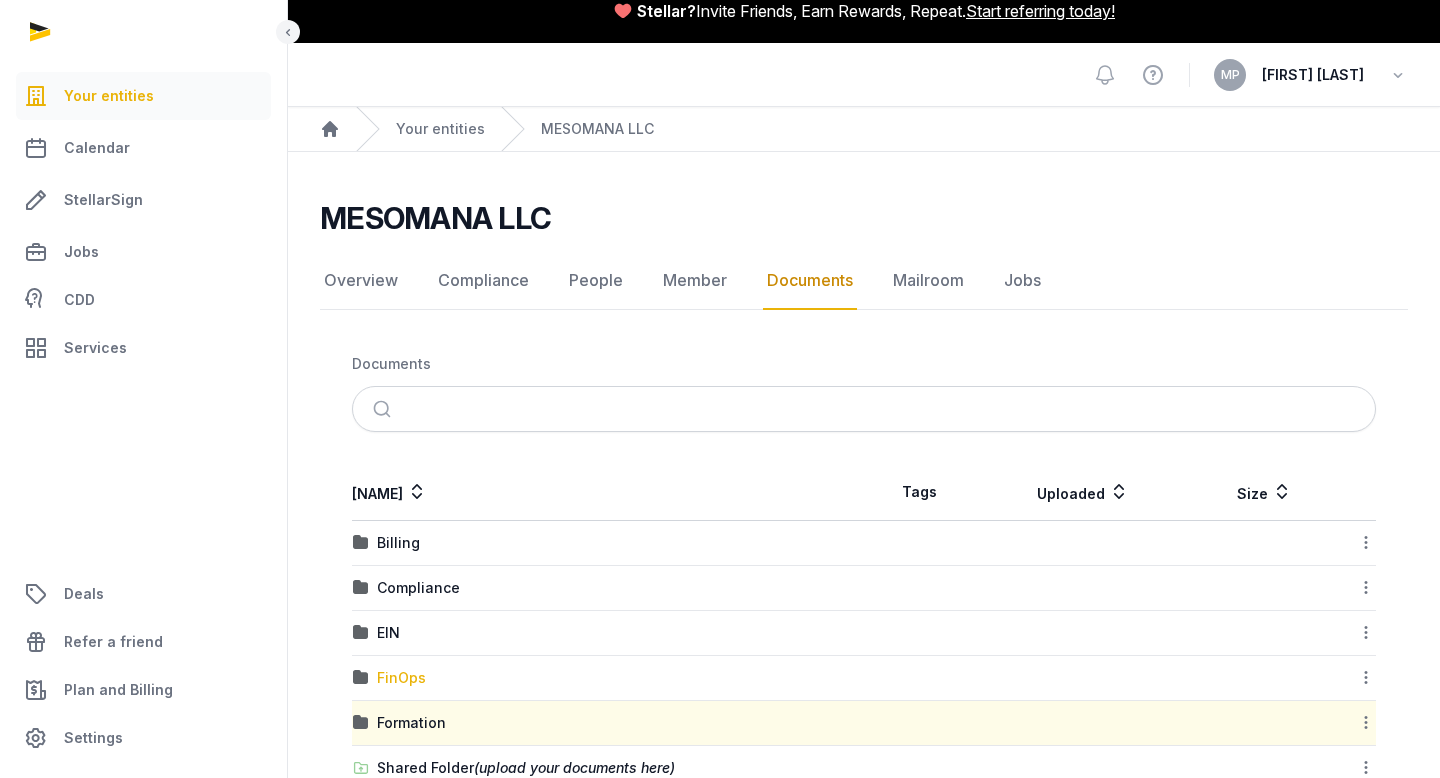 scroll, scrollTop: 73, scrollLeft: 0, axis: vertical 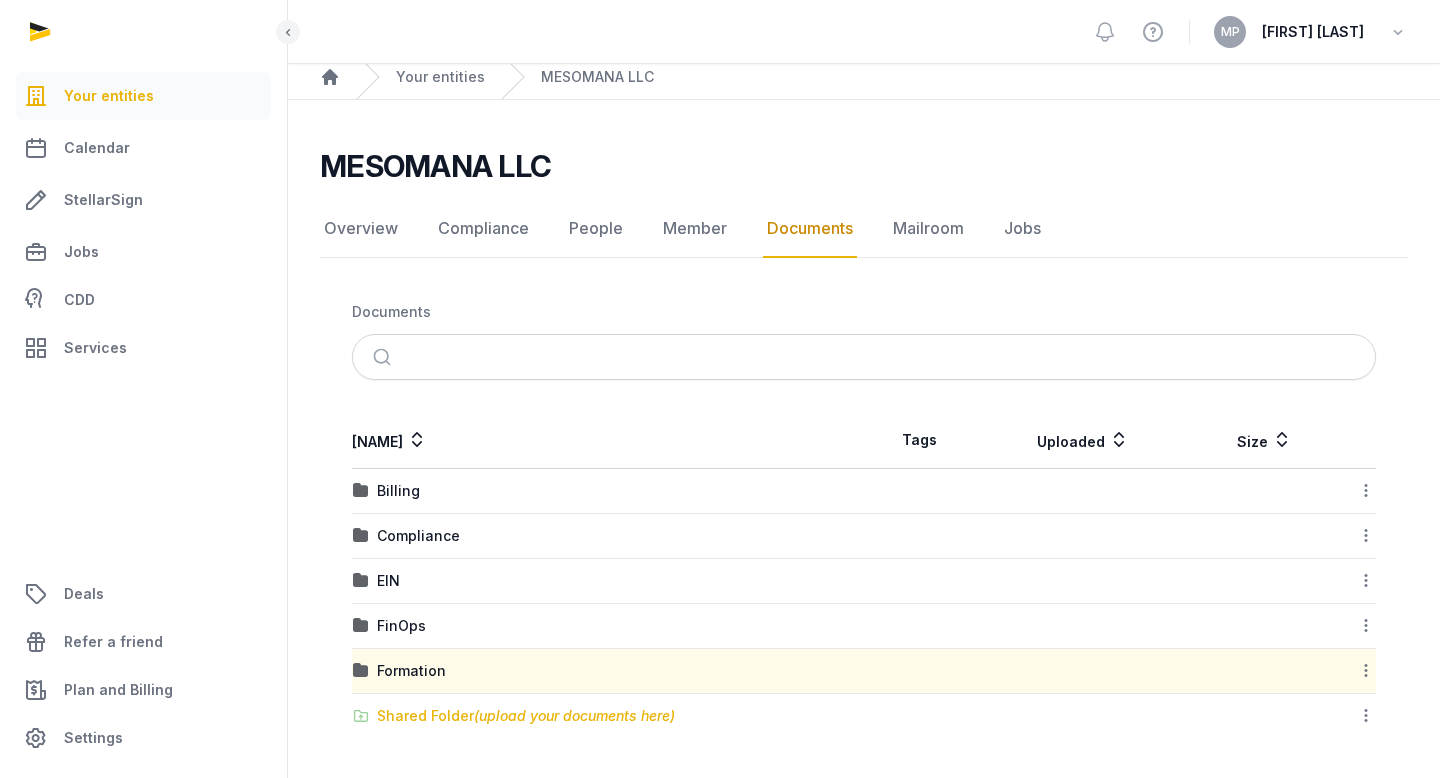 click on "Shared Folder  (upload your documents here)" at bounding box center [526, 716] 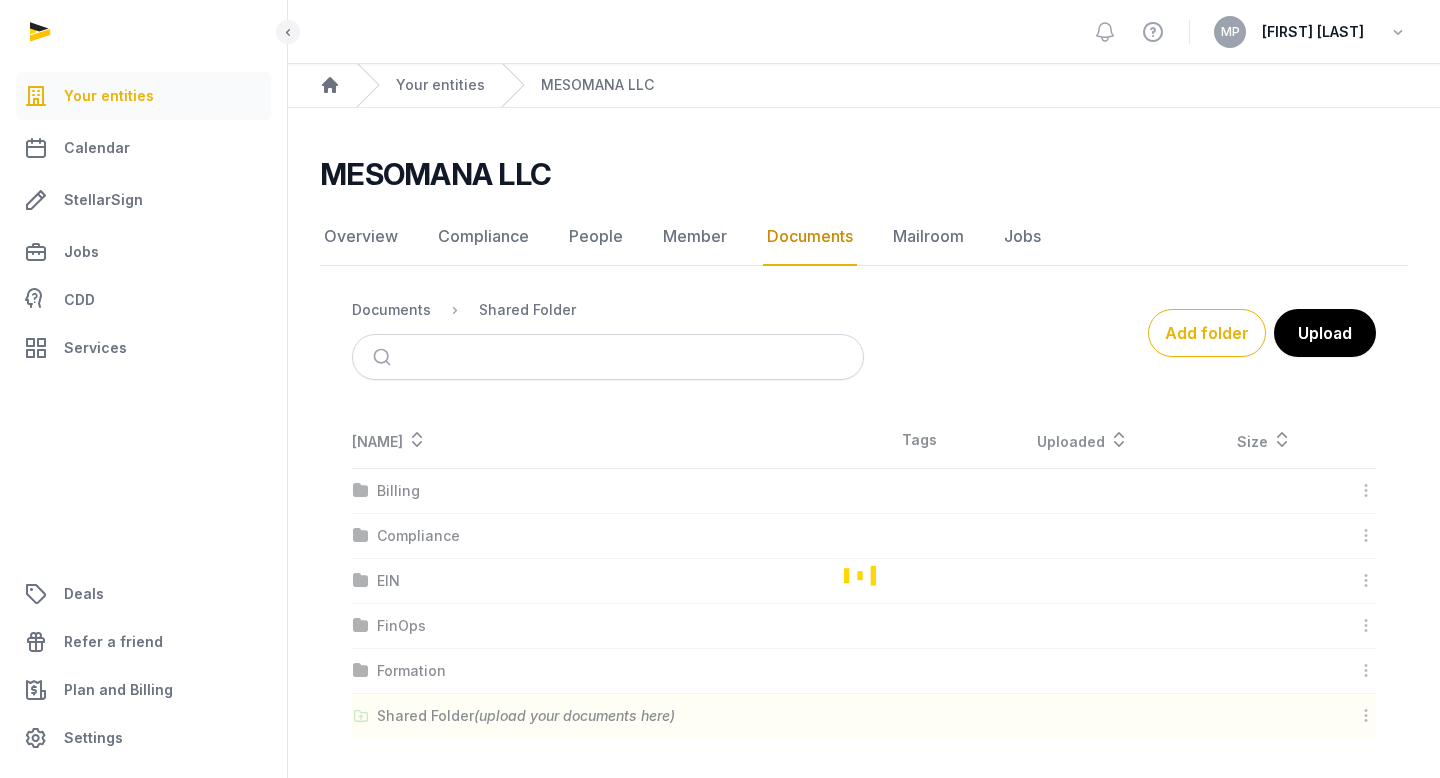 scroll, scrollTop: 0, scrollLeft: 0, axis: both 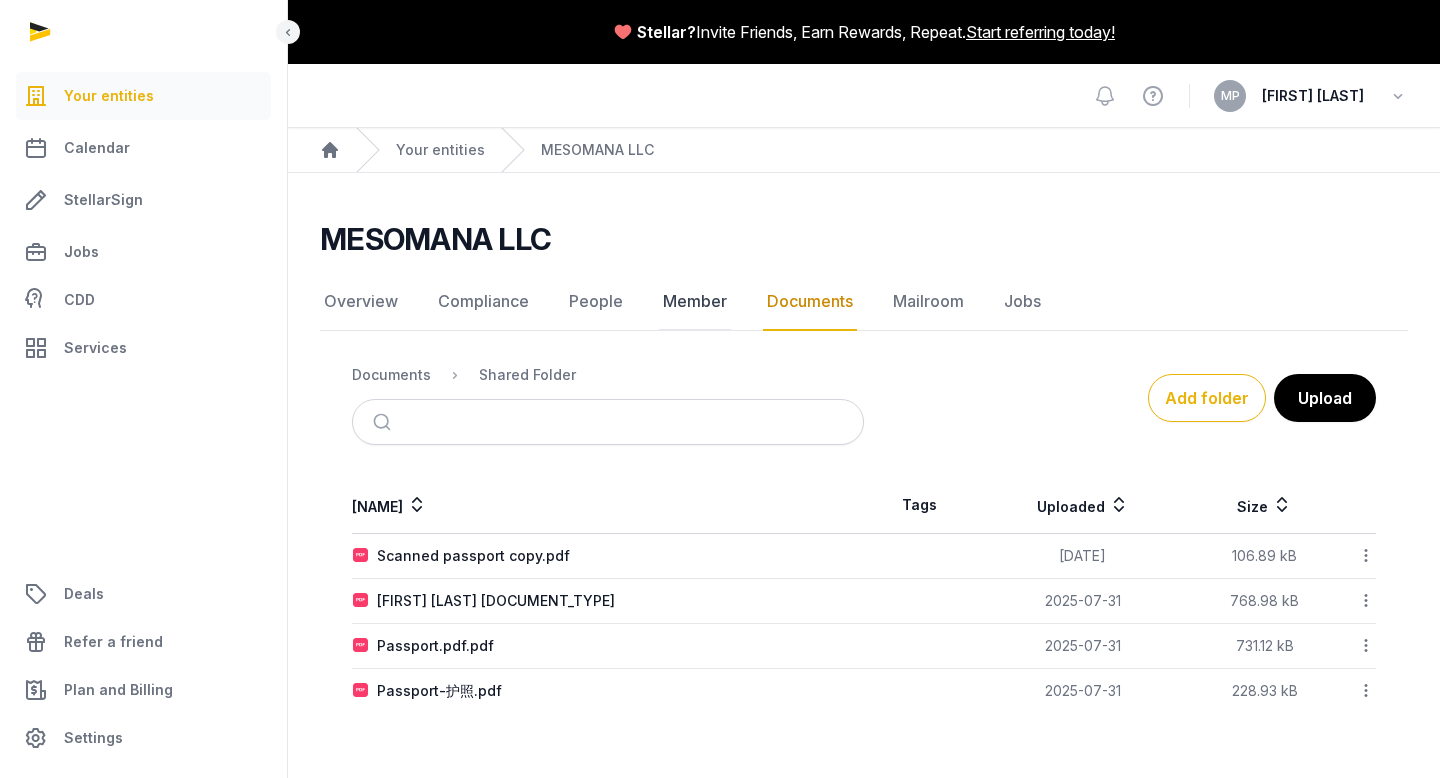 click on "Member" 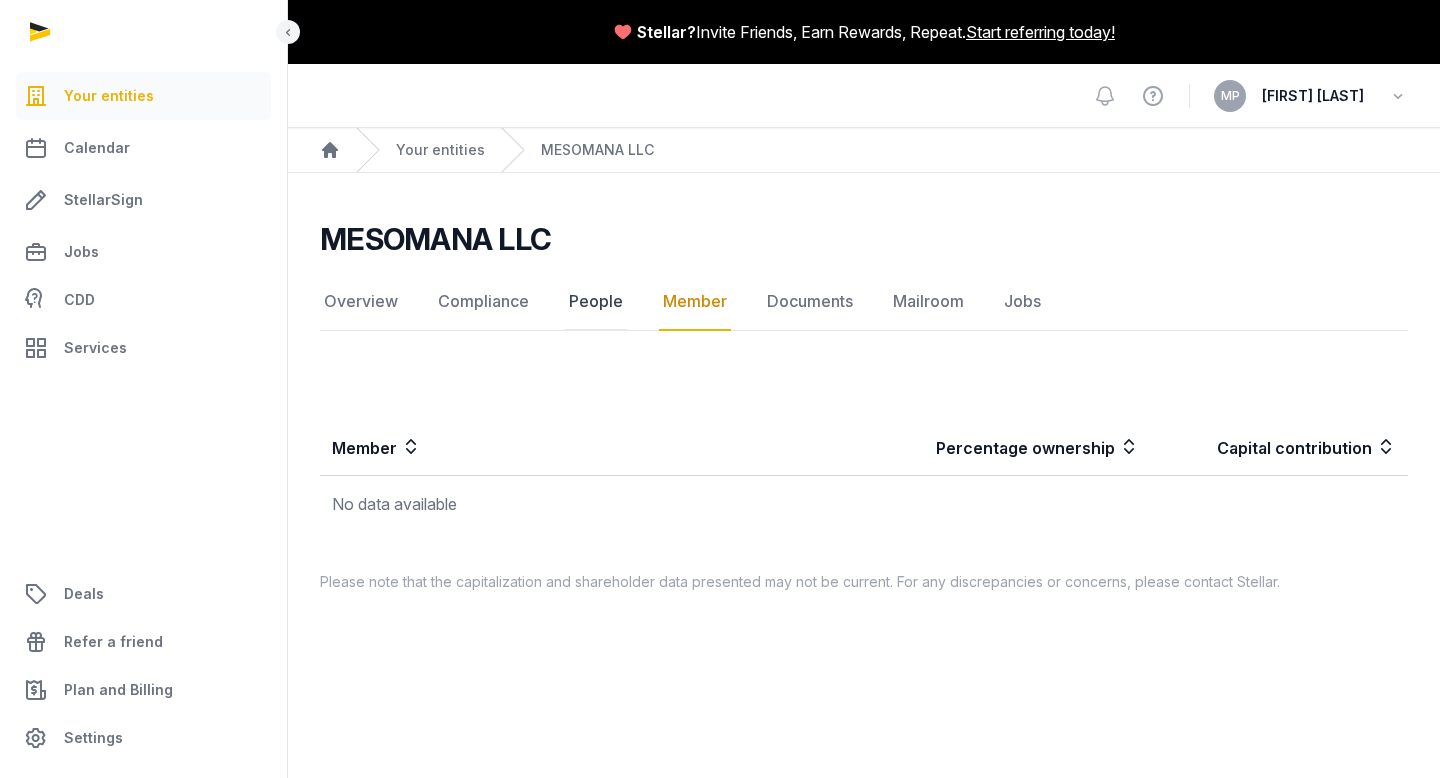 click on "People" 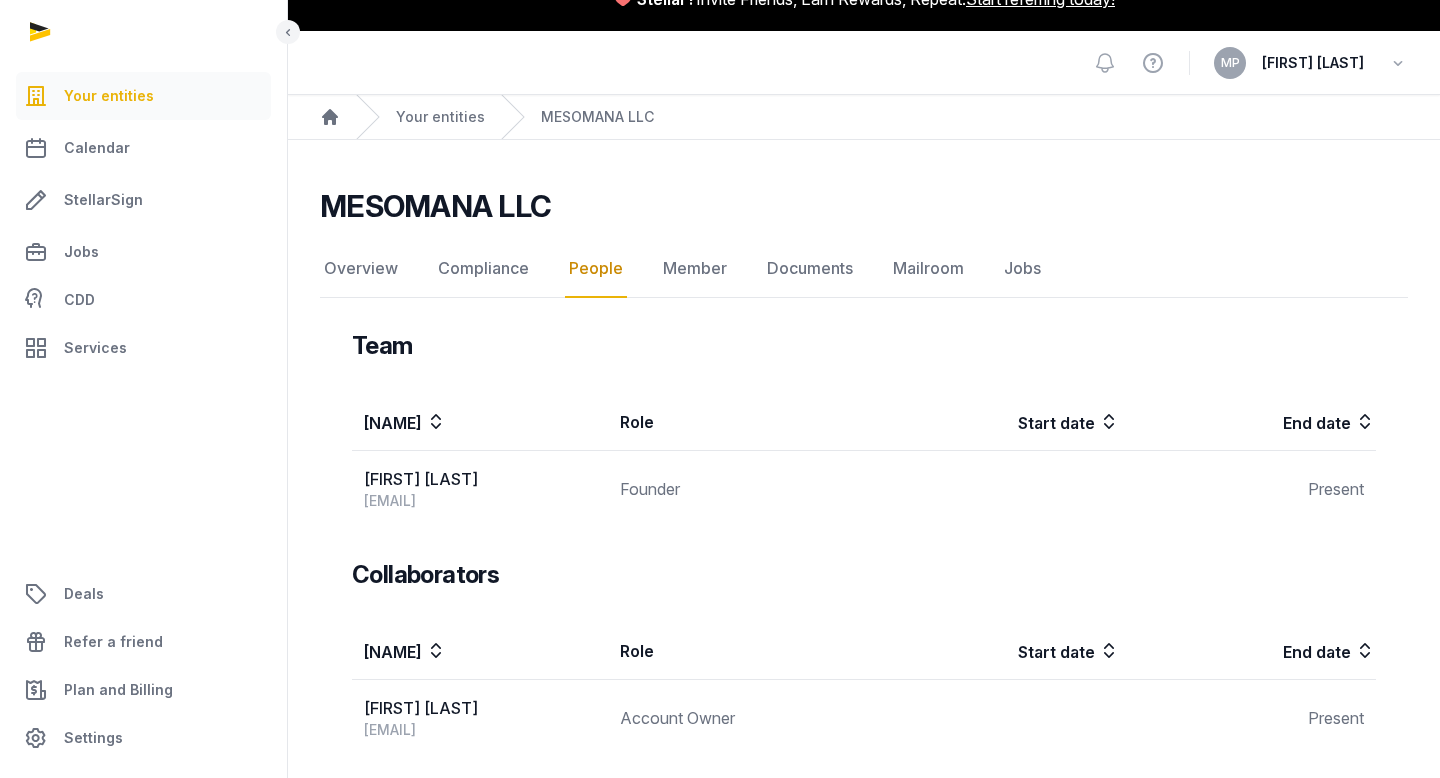 scroll, scrollTop: 0, scrollLeft: 0, axis: both 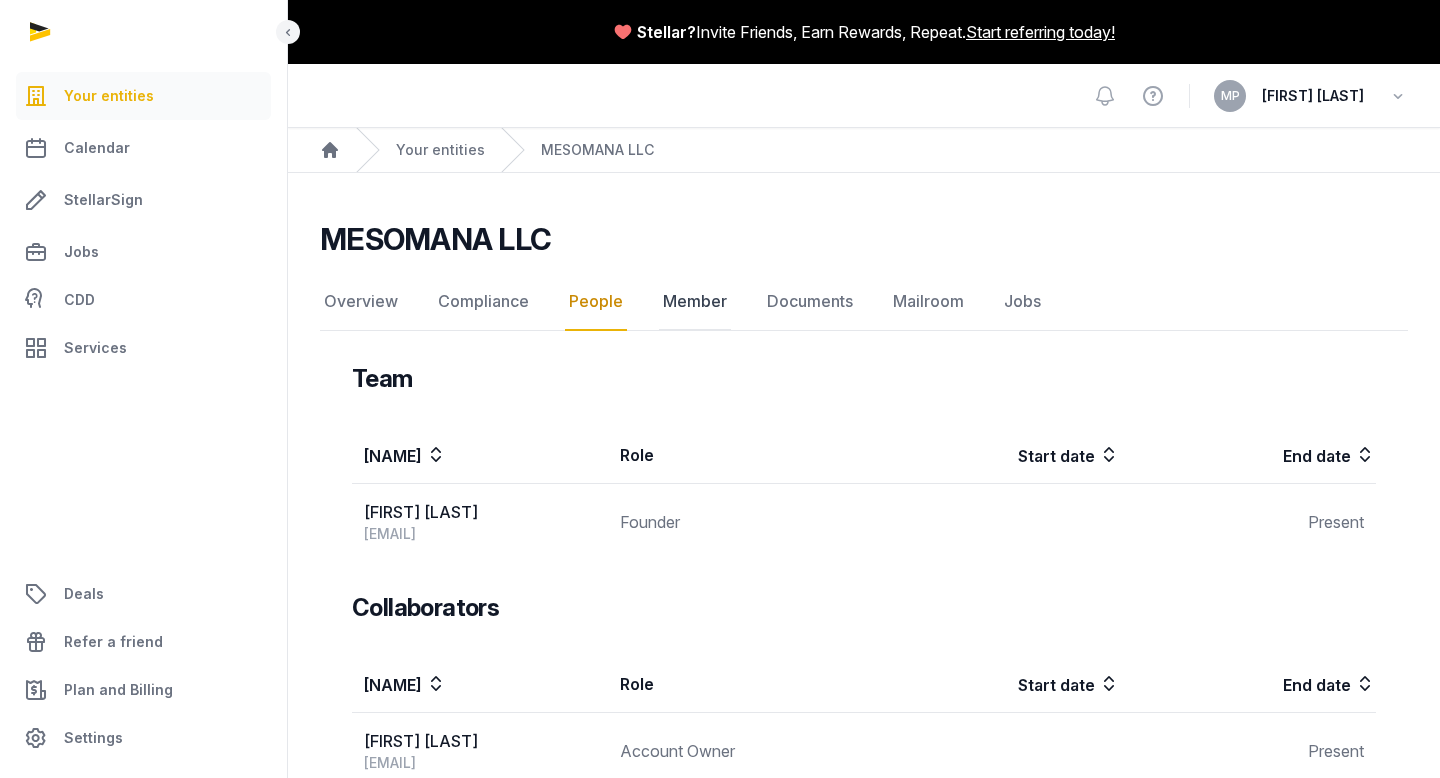 click on "Member" 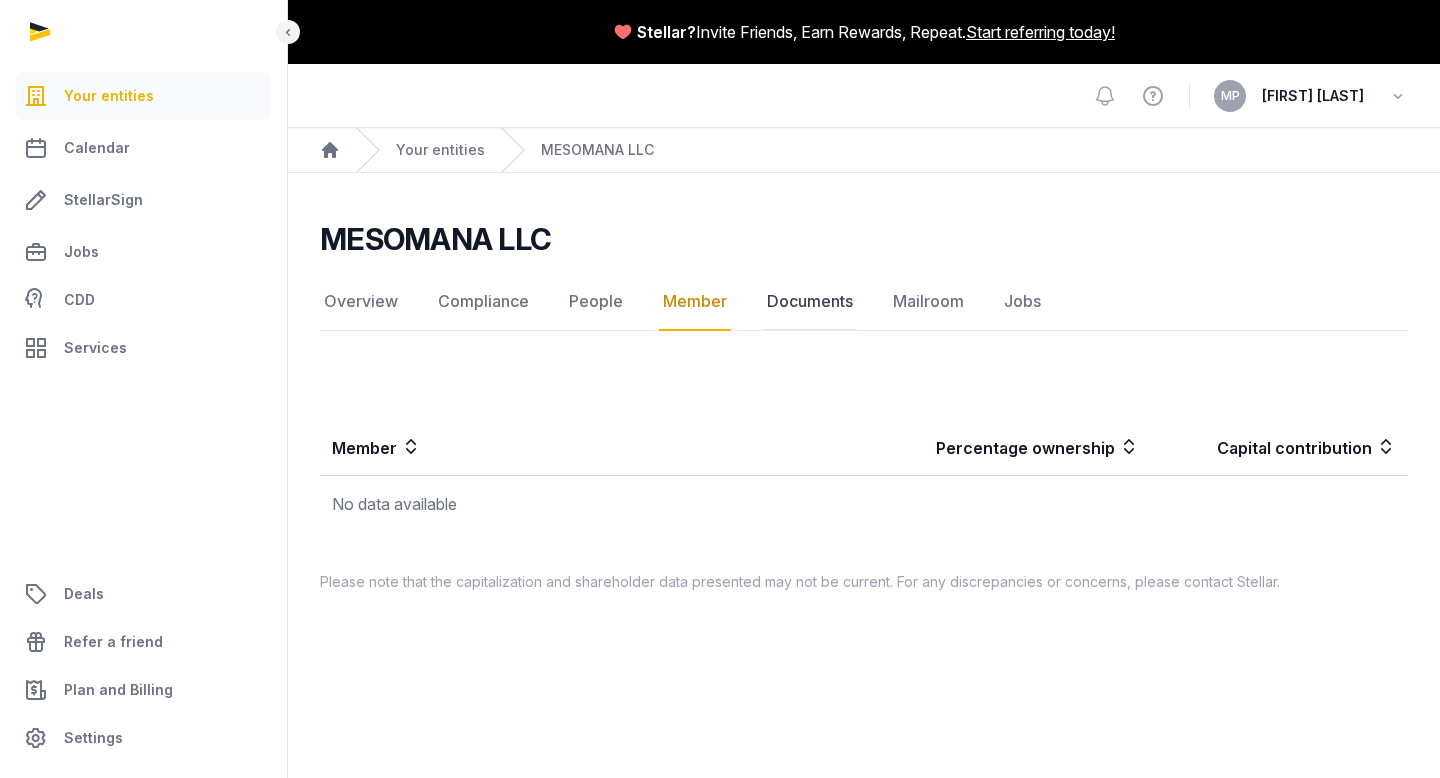 click on "Documents" 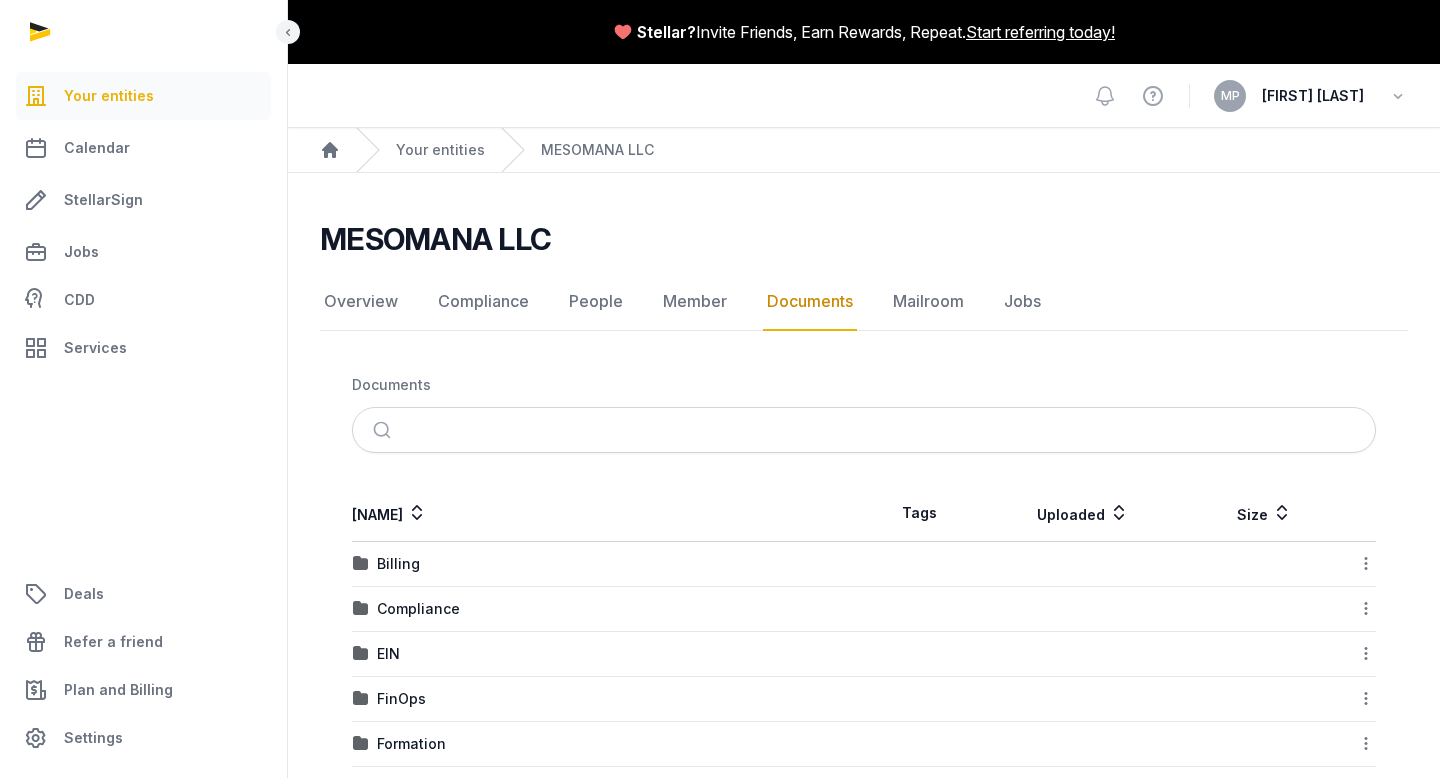 scroll, scrollTop: 73, scrollLeft: 0, axis: vertical 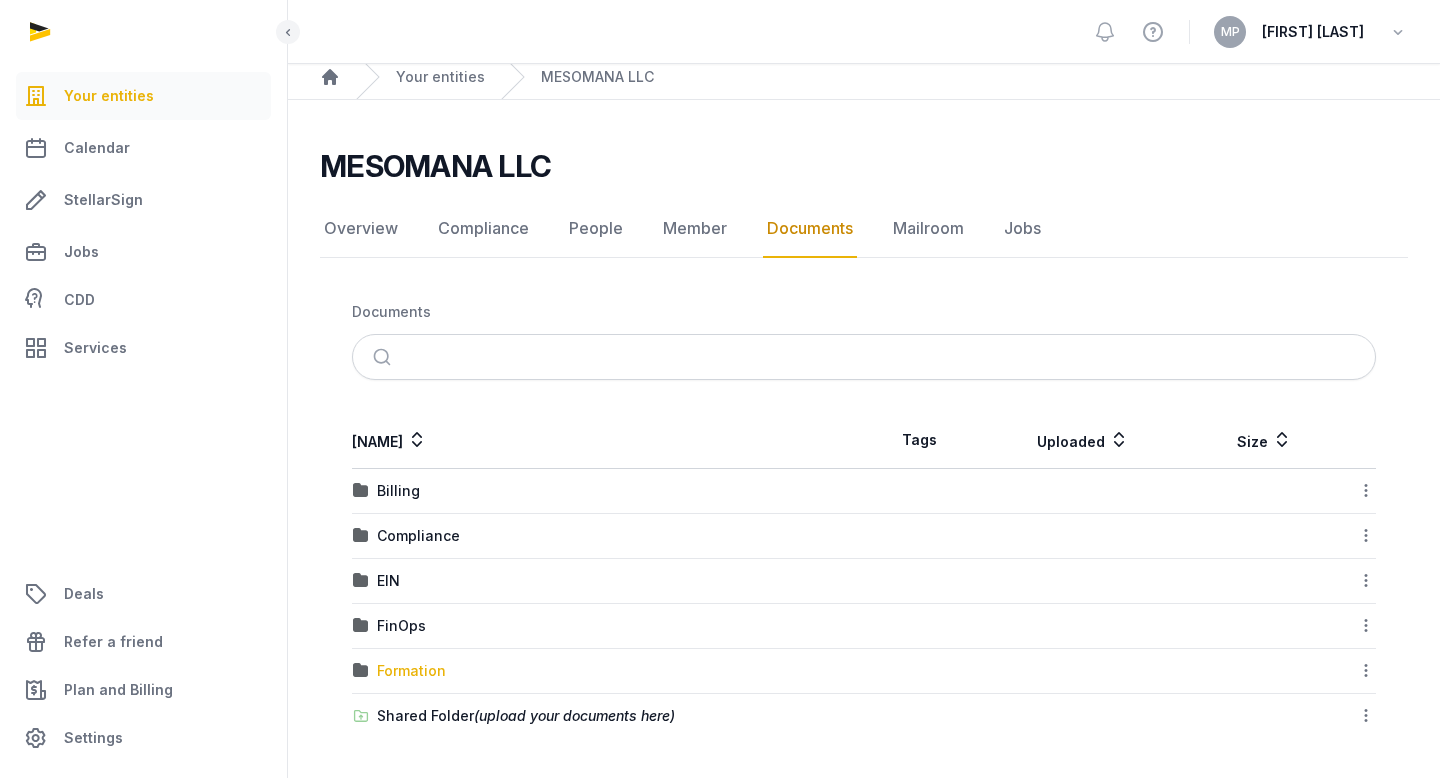 click on "Formation" at bounding box center (411, 671) 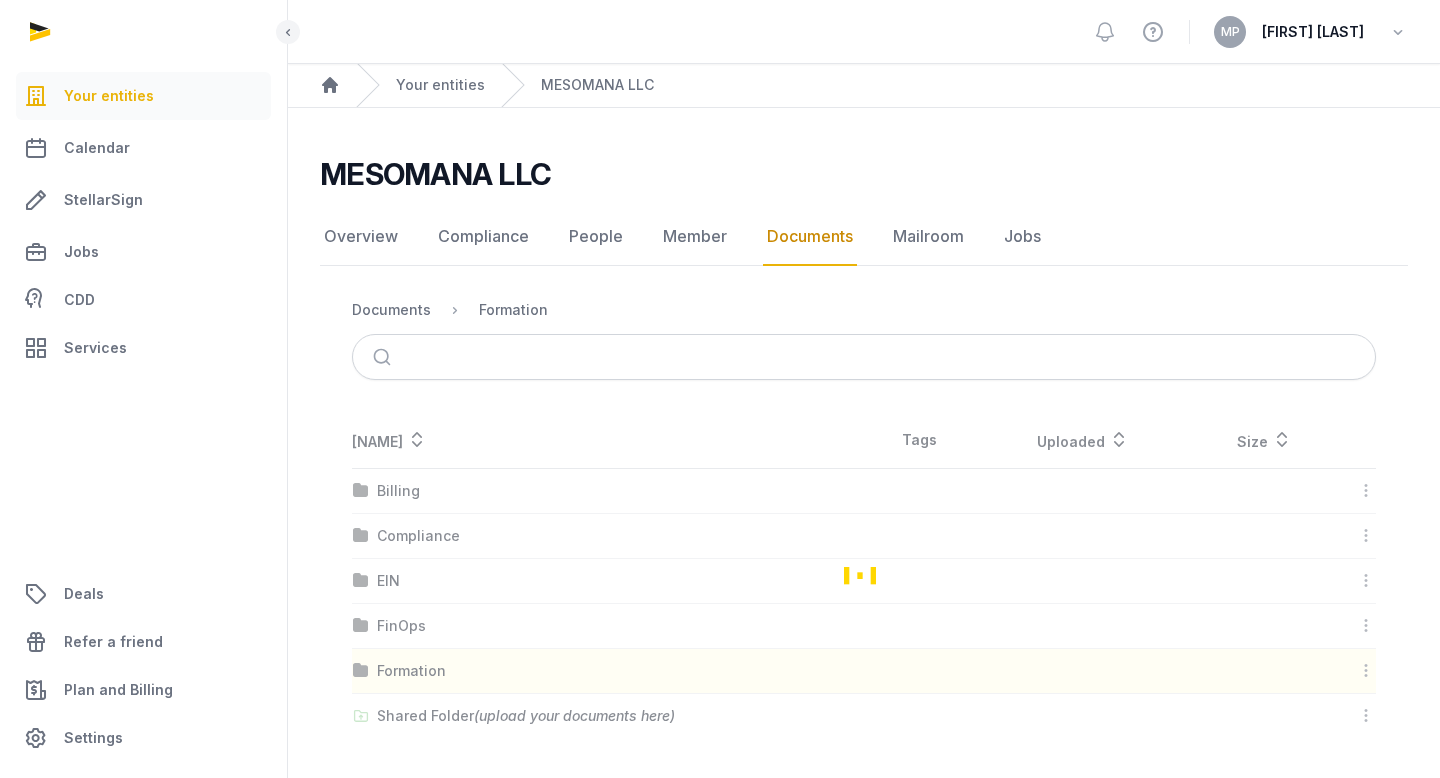 scroll, scrollTop: 0, scrollLeft: 0, axis: both 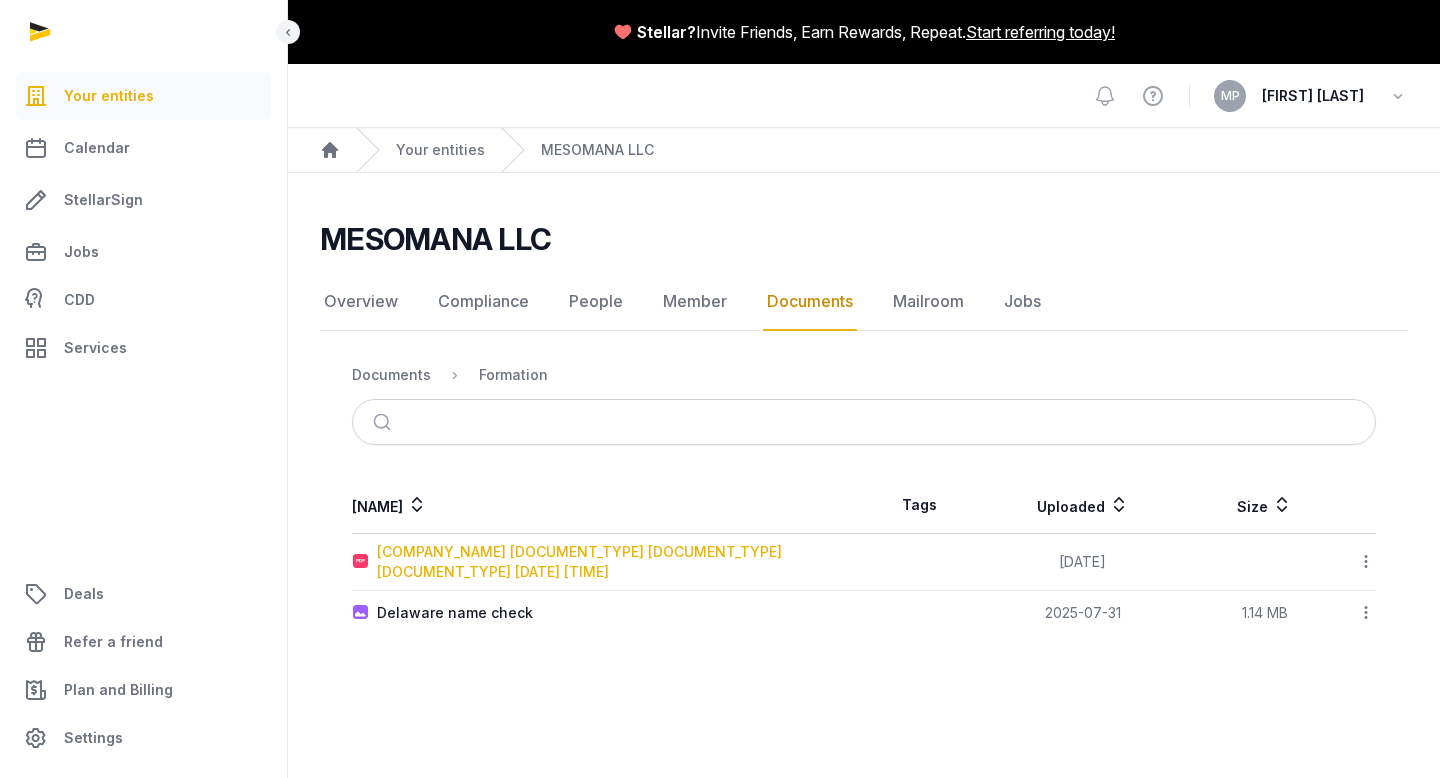 click on "[COMPANY_NAME] [DOCUMENT_TYPE] [DOCUMENT_TYPE] [DOCUMENT_TYPE] [DATE] [TIME]" at bounding box center [620, 562] 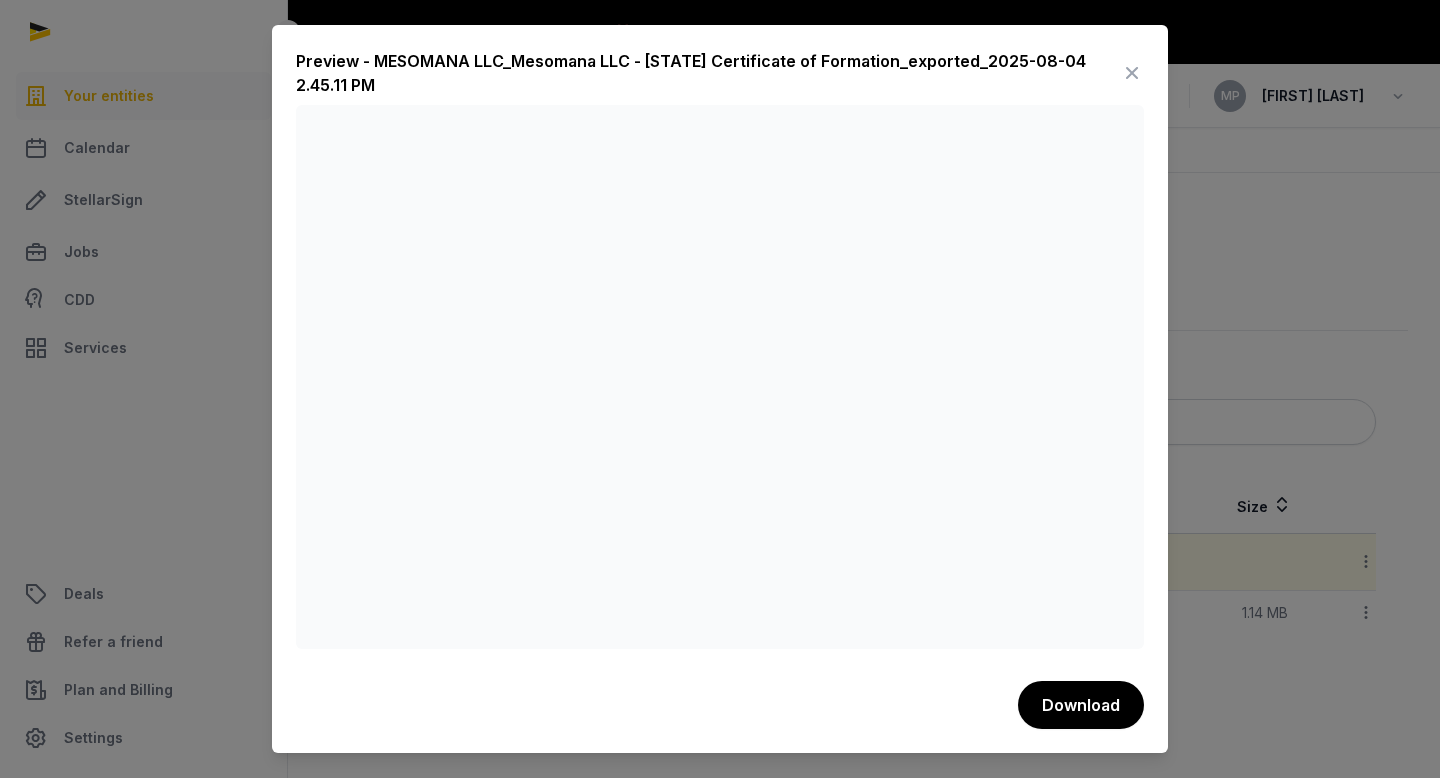 click at bounding box center (1132, 73) 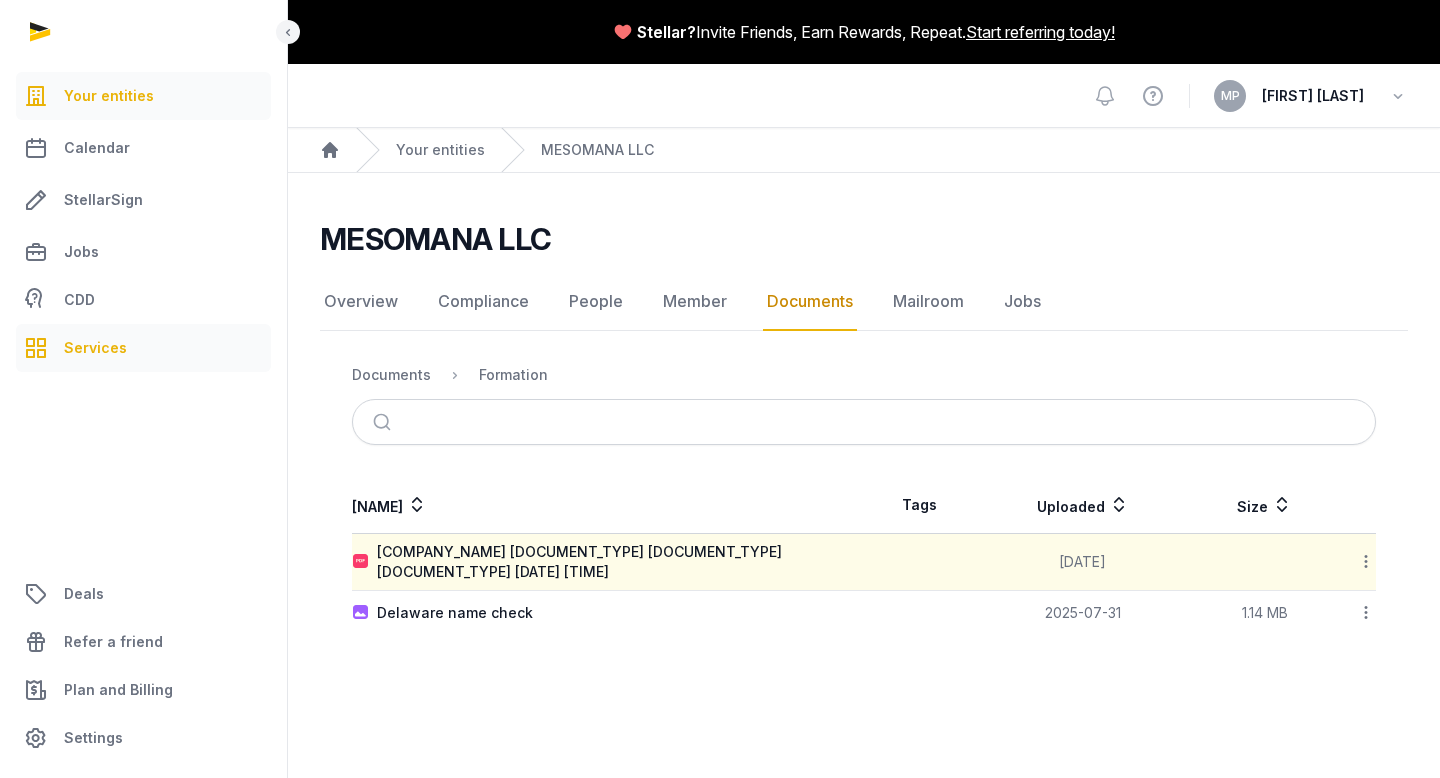 click on "Services" at bounding box center (143, 348) 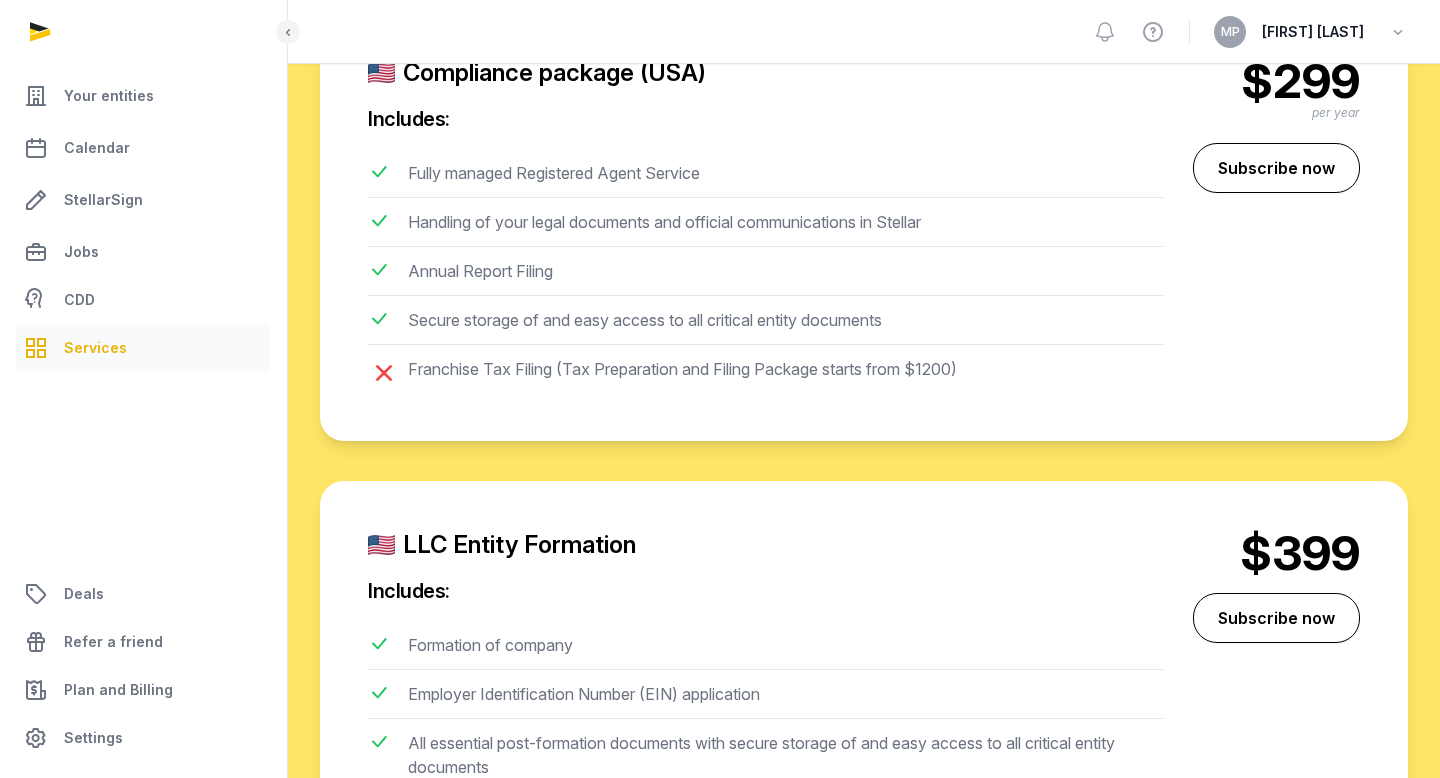scroll, scrollTop: 1900, scrollLeft: 0, axis: vertical 